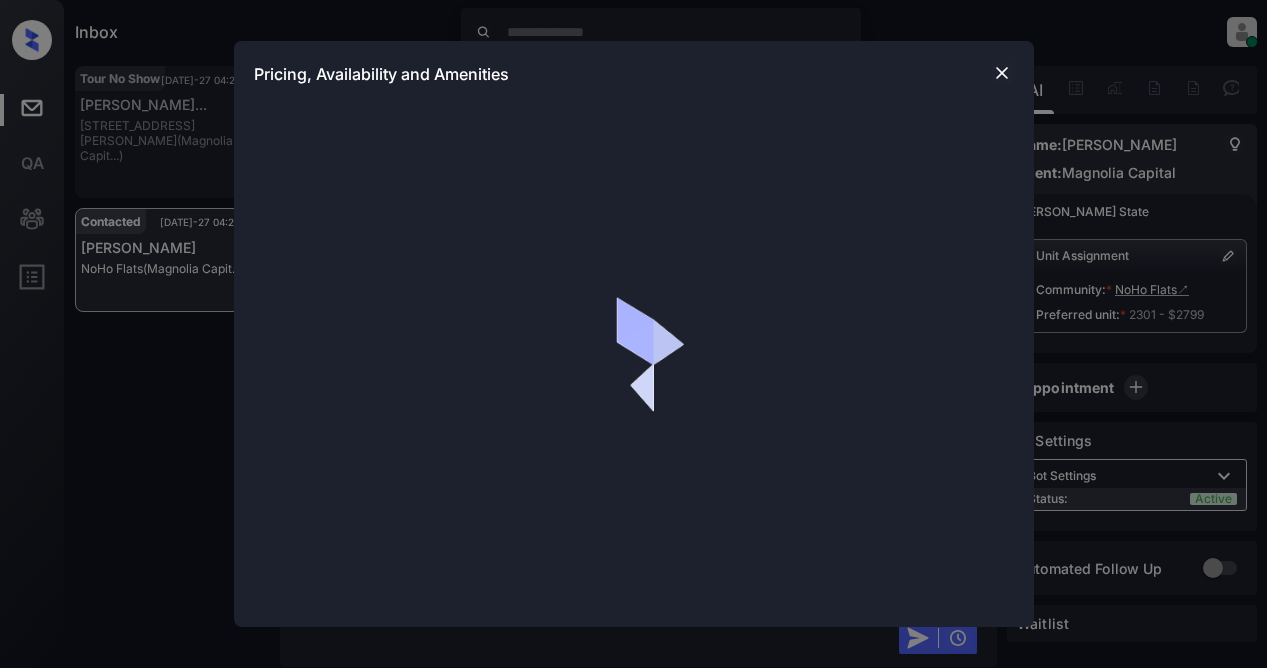 scroll, scrollTop: 0, scrollLeft: 0, axis: both 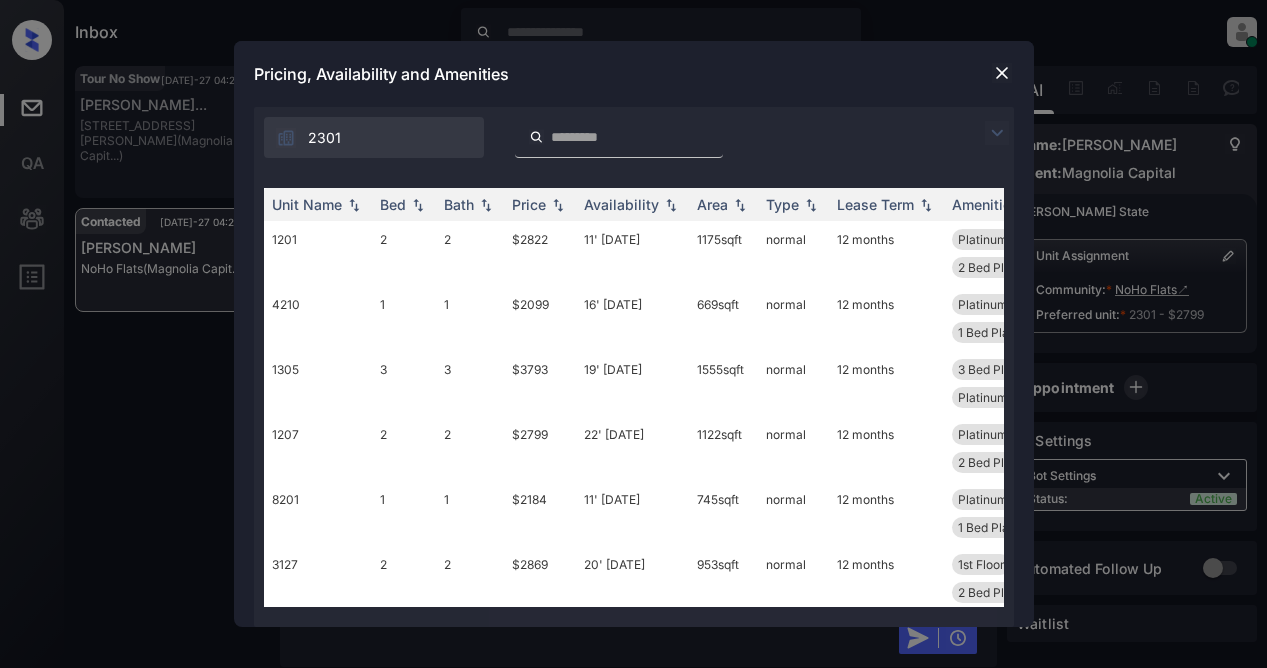 click at bounding box center (997, 133) 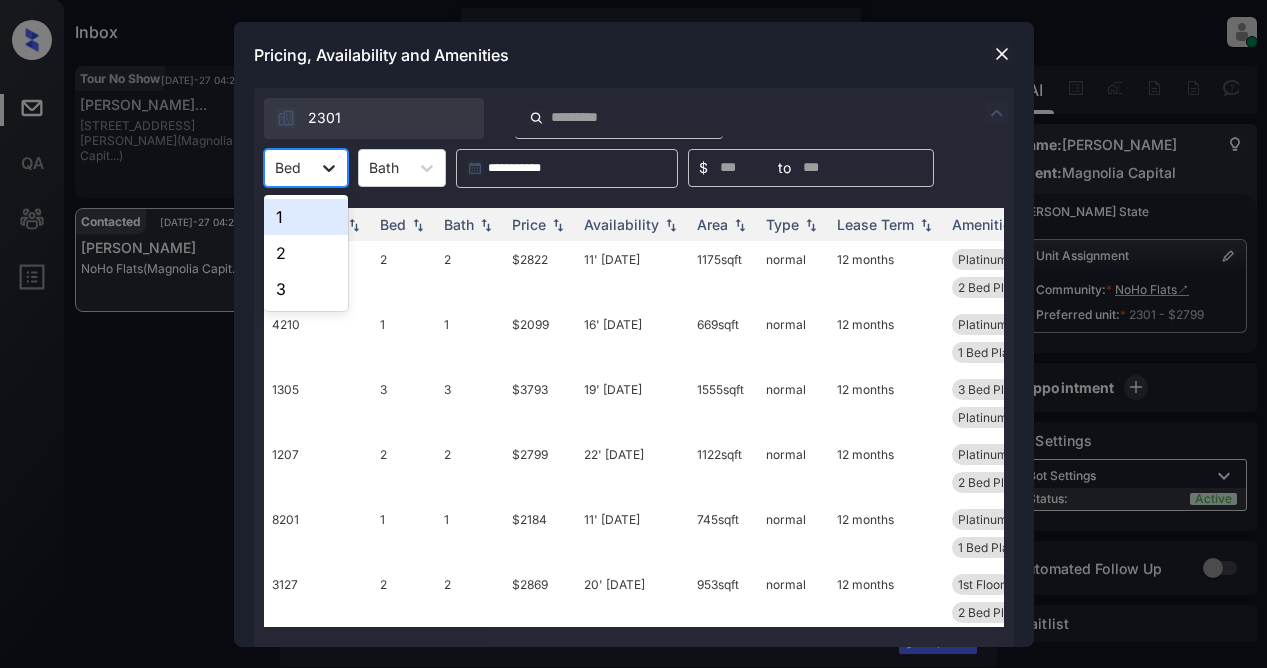drag, startPoint x: 339, startPoint y: 164, endPoint x: 335, endPoint y: 183, distance: 19.416489 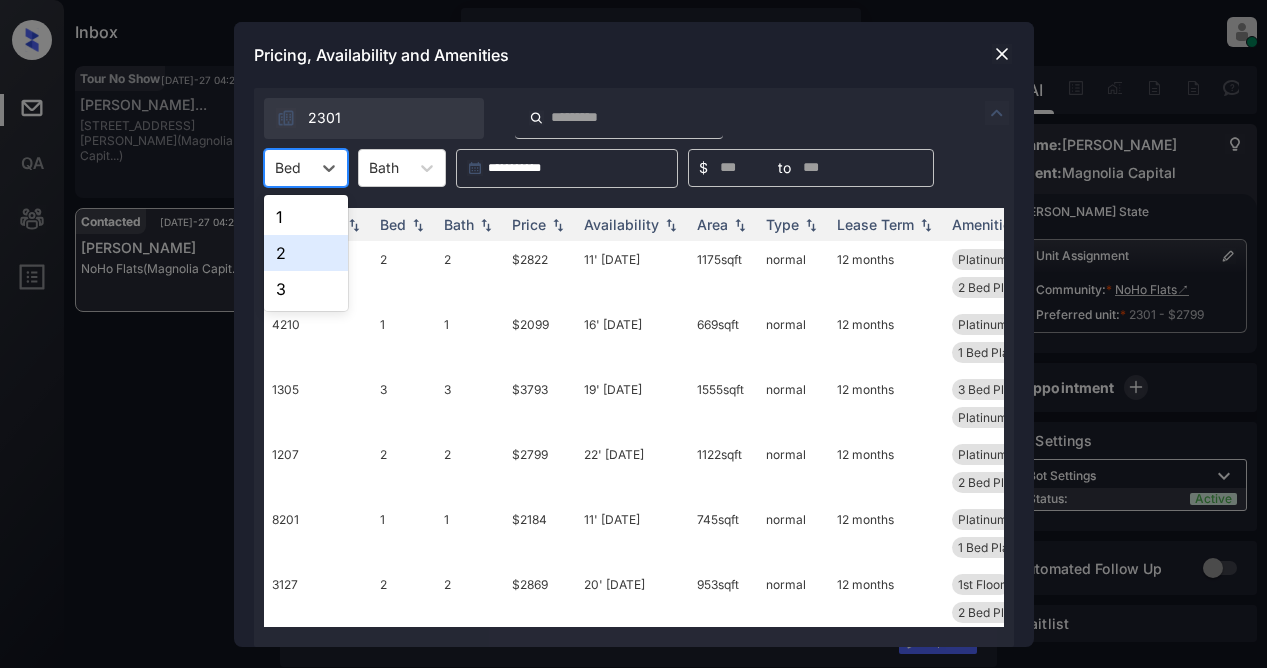 click on "2" at bounding box center [306, 253] 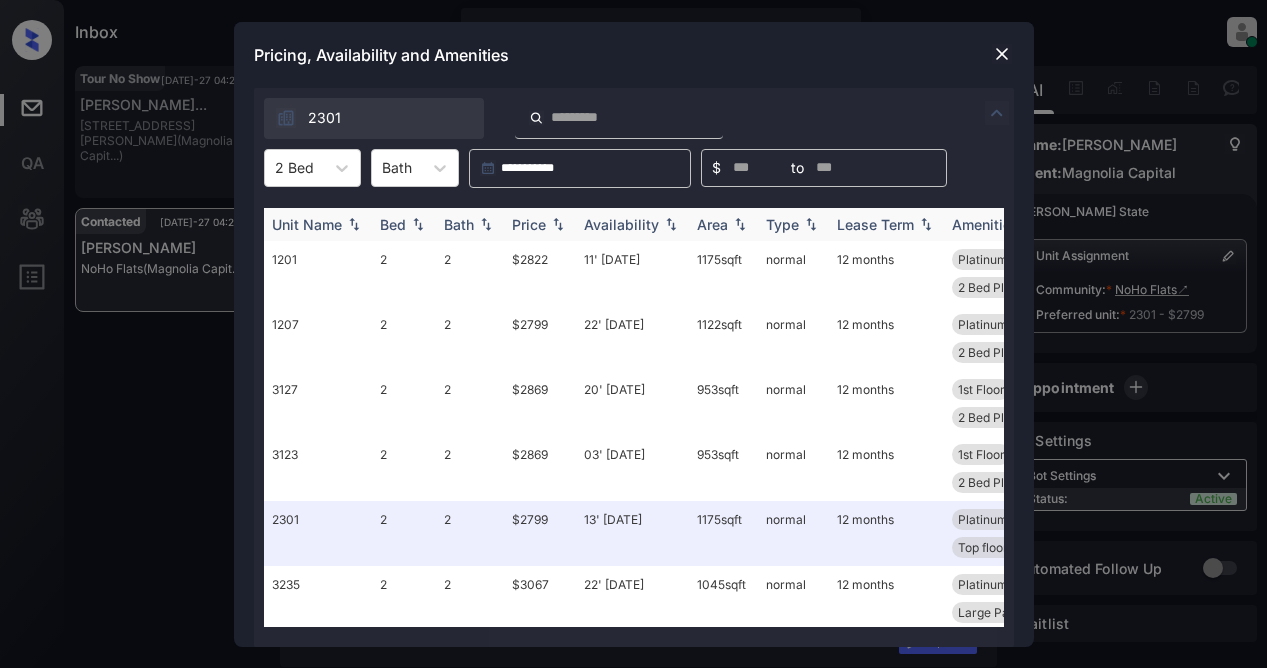 click on "Price" at bounding box center (529, 224) 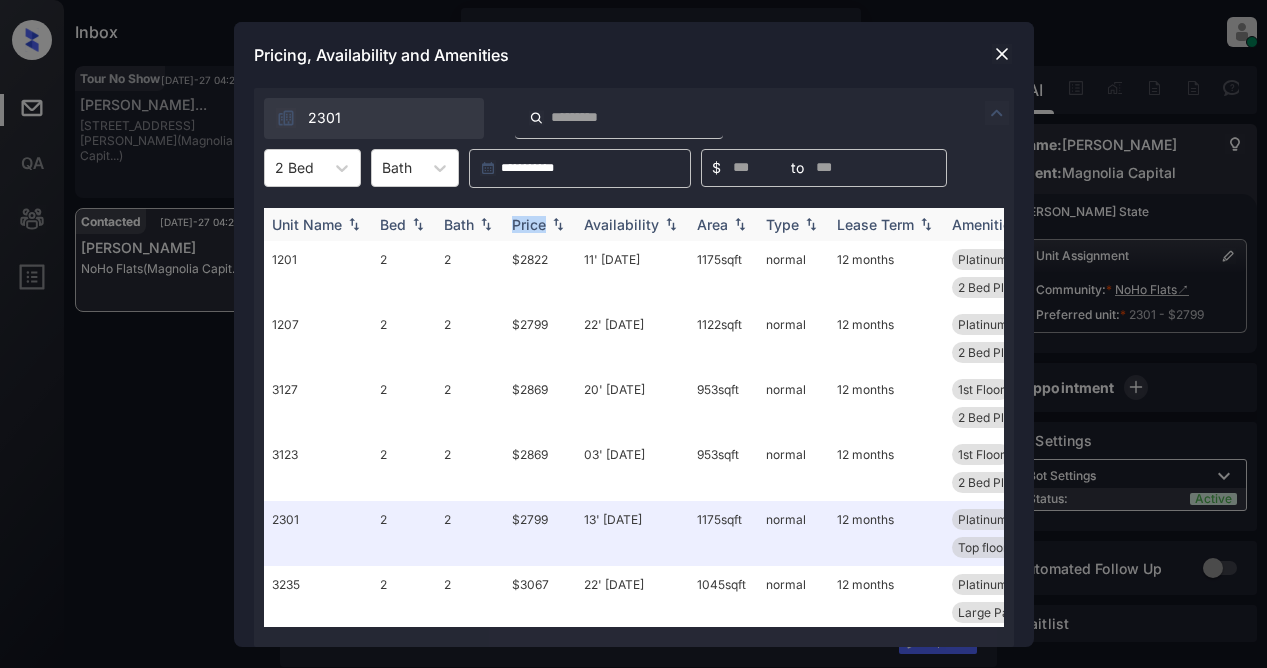 click on "Price" at bounding box center (529, 224) 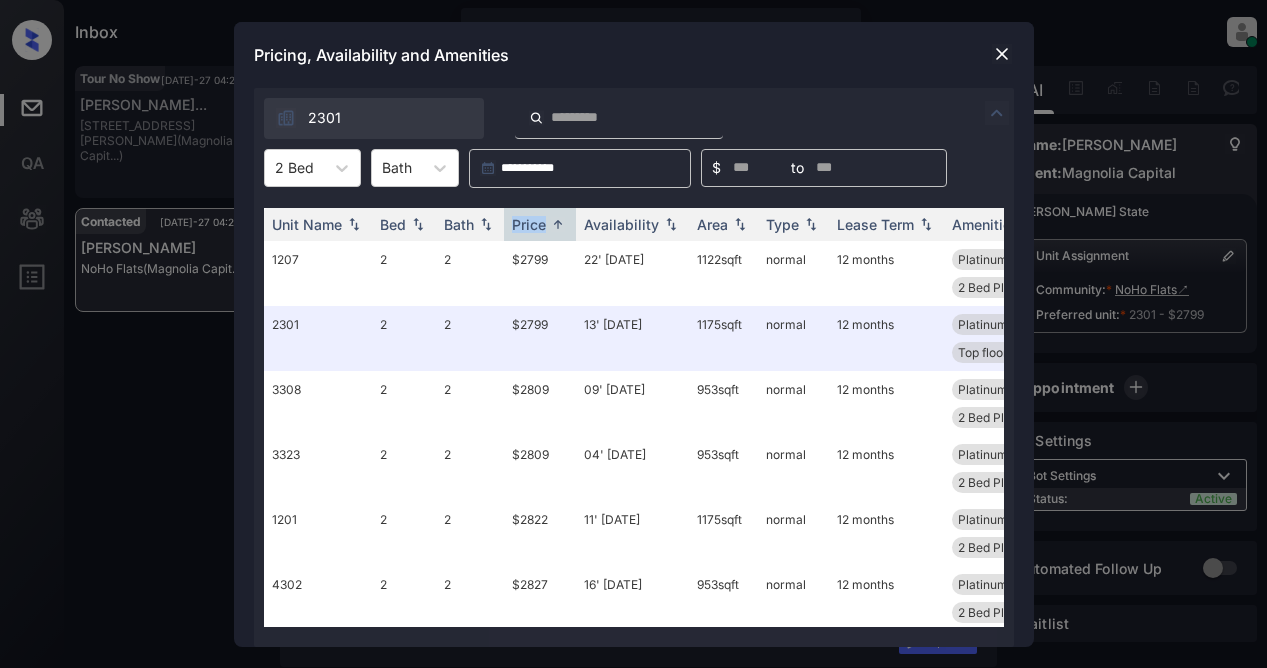click at bounding box center (1002, 54) 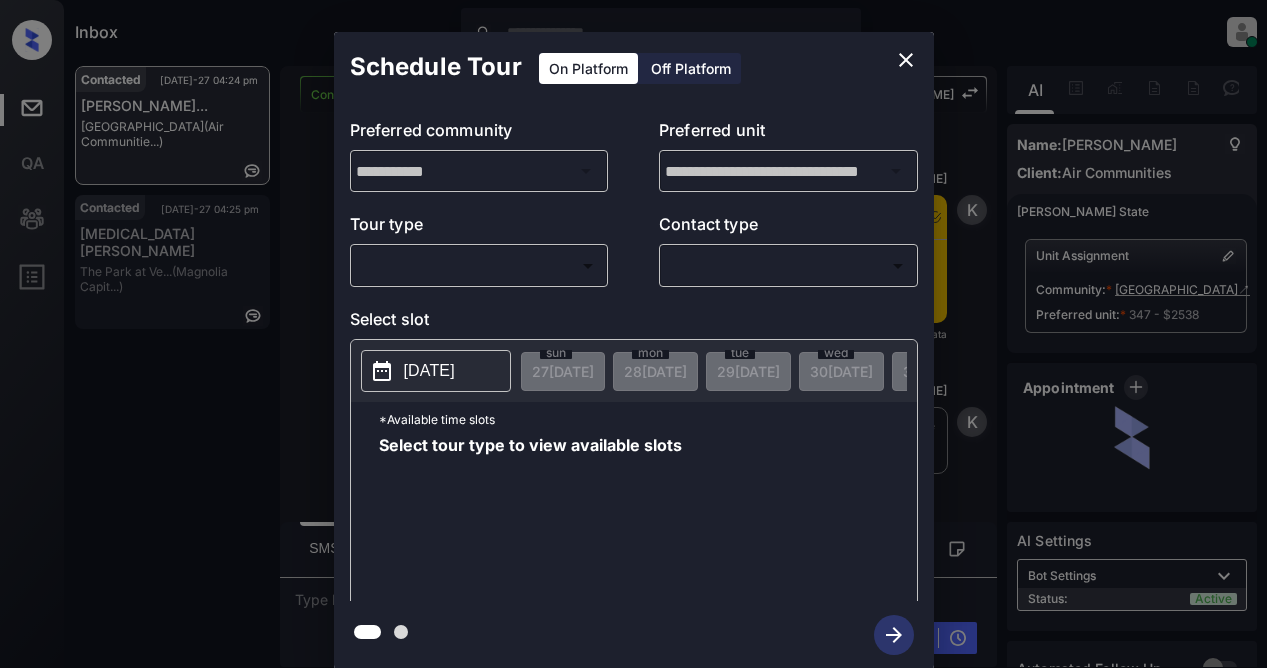 scroll, scrollTop: 0, scrollLeft: 0, axis: both 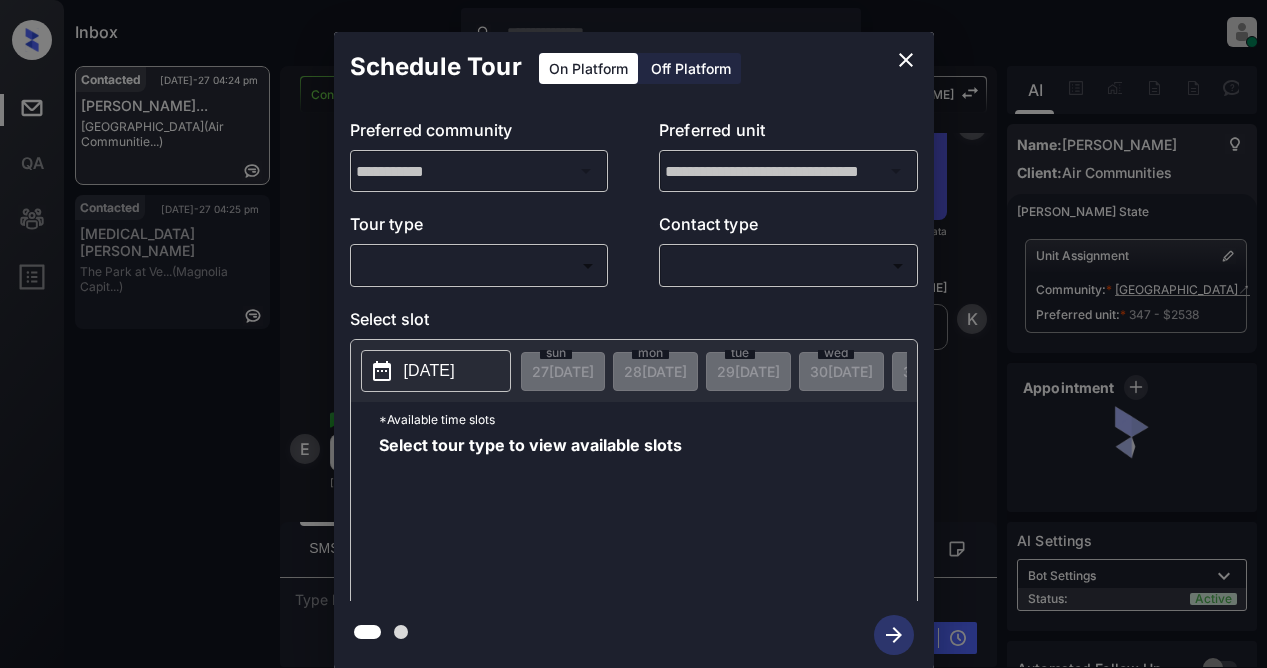 click on "Inbox Lyzzelle M. Ceralde Online Set yourself   offline Set yourself   on break Profile Switch to  light  mode Sign out Contacted Jul-27 04:24 pm   Etienne  Kwame... Upton Place  (Air Communitie...) Contacted Jul-27 04:25 pm   Kadian Johnson The Park at Ve...  (Magnolia Capit...) Contacted Lost Lead Sentiment: Angry Upon sliding the acknowledgement:  Lead will move to lost stage. * ​ SMS and call option will be set to opt out. AFM will be turned off for the lead. Kelsey New Message Kelsey Notes Note: <a href="https://conversation.getzuma.com/6886aea112f3da075857ebd3">https://conversation.getzuma.com/6886aea112f3da075857ebd3</a> - Paste this link into your browser to view Kelsey’s conversation with the prospect Jul 27, 2025 03:56 pm  Sync'd w  entrata K New Message Kelsey Due to the activation of disableLeadTransfer feature flag, Kelsey will no longer transfer ownership of this CRM guest card Jul 27, 2025 03:56 pm K New Message Zuma Lead transferred to leasing agent: kelsey Jul 27, 2025 03:56 pm Z Agent A" at bounding box center [633, 334] 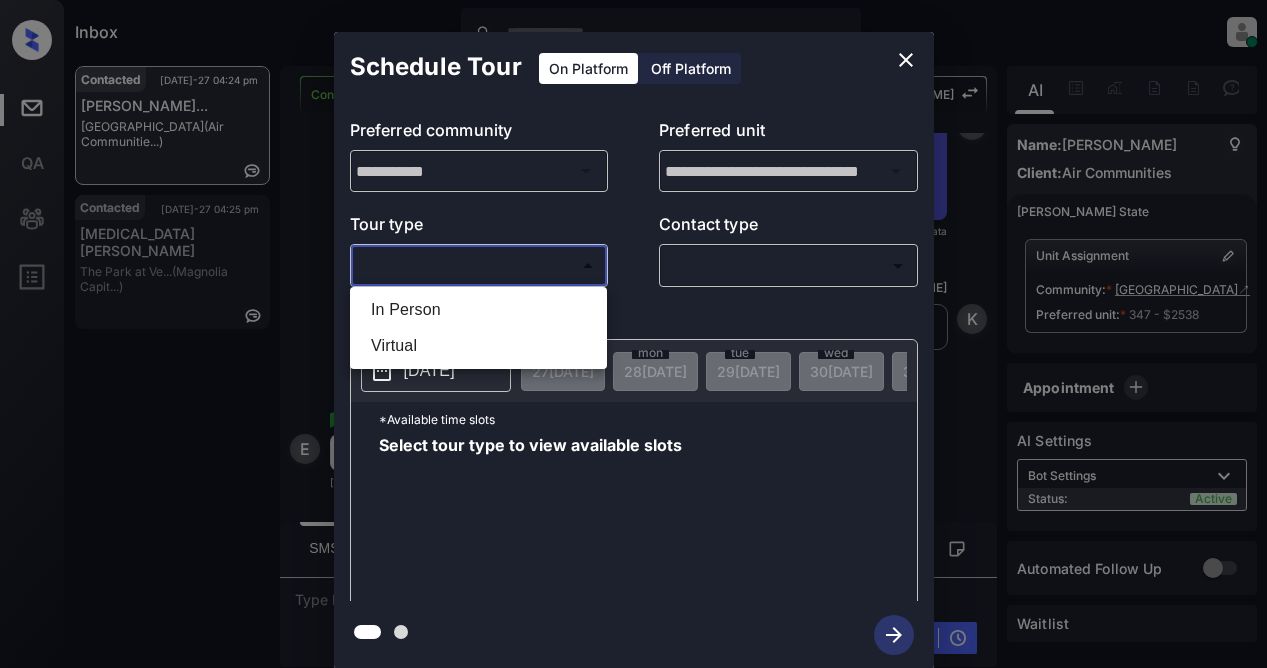 drag, startPoint x: 438, startPoint y: 315, endPoint x: 494, endPoint y: 314, distance: 56.008926 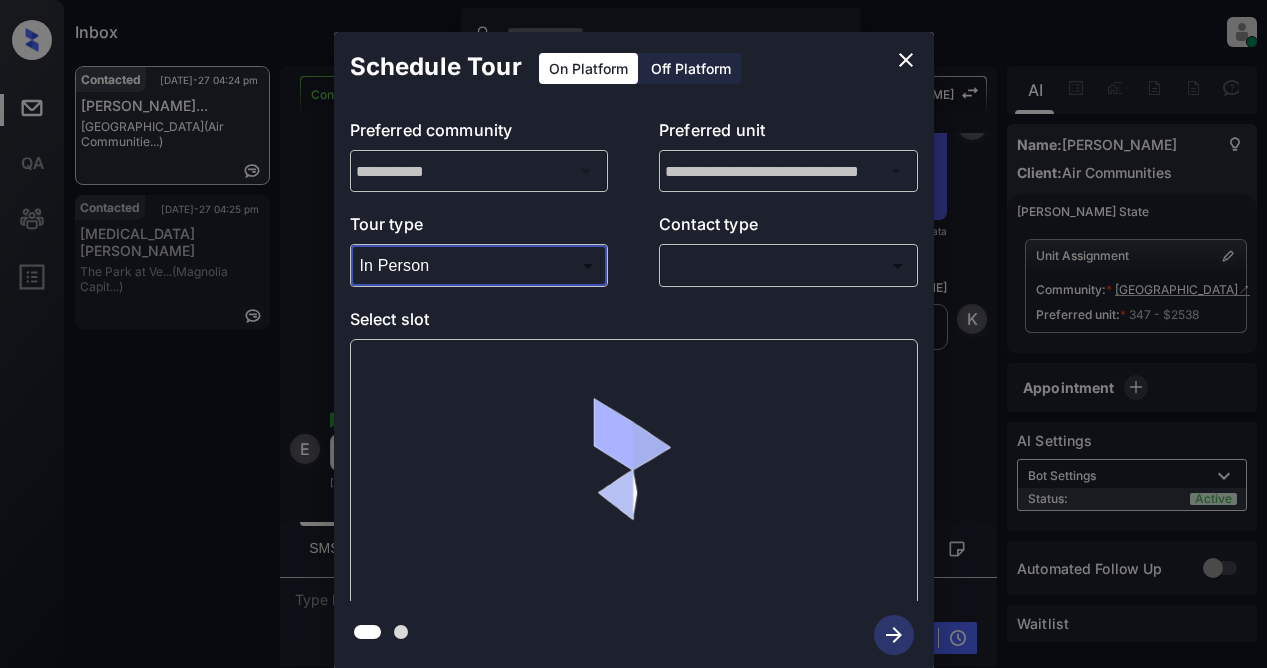 click on "Inbox Lyzzelle M. Ceralde Online Set yourself   offline Set yourself   on break Profile Switch to  light  mode Sign out Contacted Jul-27 04:24 pm   Etienne  Kwame... Upton Place  (Air Communitie...) Contacted Jul-27 04:25 pm   Kadian Johnson The Park at Ve...  (Magnolia Capit...) Contacted Lost Lead Sentiment: Angry Upon sliding the acknowledgement:  Lead will move to lost stage. * ​ SMS and call option will be set to opt out. AFM will be turned off for the lead. Kelsey New Message Kelsey Notes Note: <a href="https://conversation.getzuma.com/6886aea112f3da075857ebd3">https://conversation.getzuma.com/6886aea112f3da075857ebd3</a> - Paste this link into your browser to view Kelsey’s conversation with the prospect Jul 27, 2025 03:56 pm  Sync'd w  entrata K New Message Kelsey Due to the activation of disableLeadTransfer feature flag, Kelsey will no longer transfer ownership of this CRM guest card Jul 27, 2025 03:56 pm K New Message Zuma Lead transferred to leasing agent: kelsey Jul 27, 2025 03:56 pm Z Agent A" at bounding box center (633, 334) 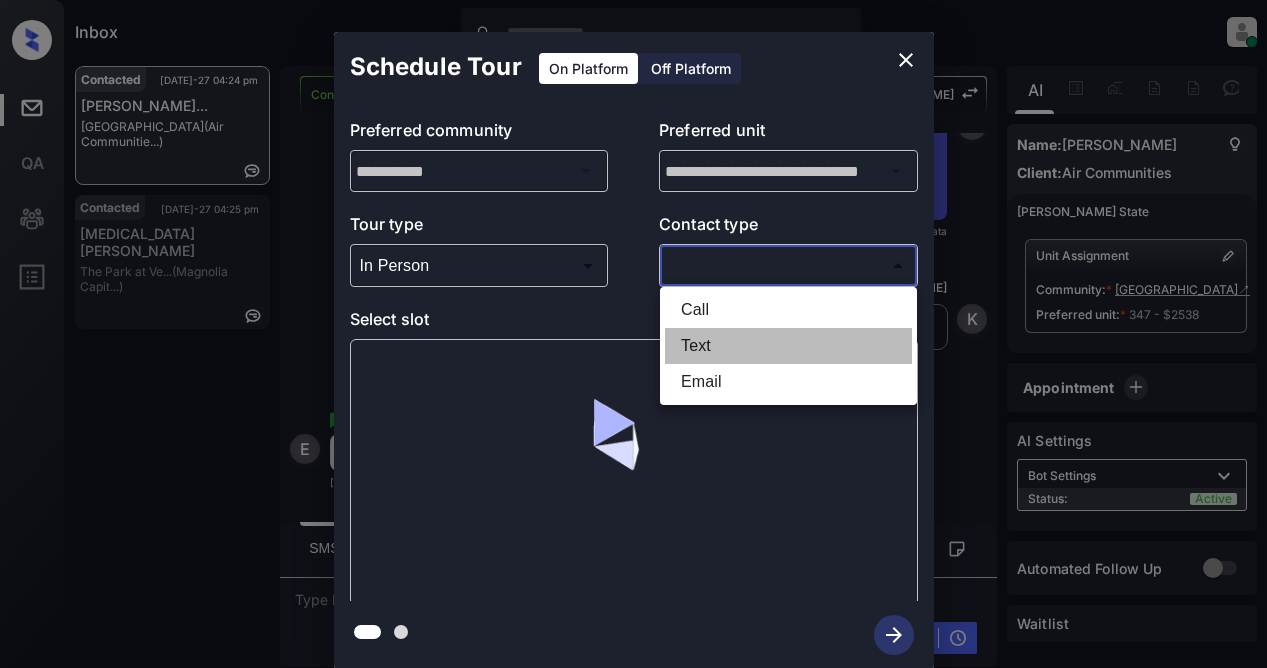 click on "Text" at bounding box center [788, 346] 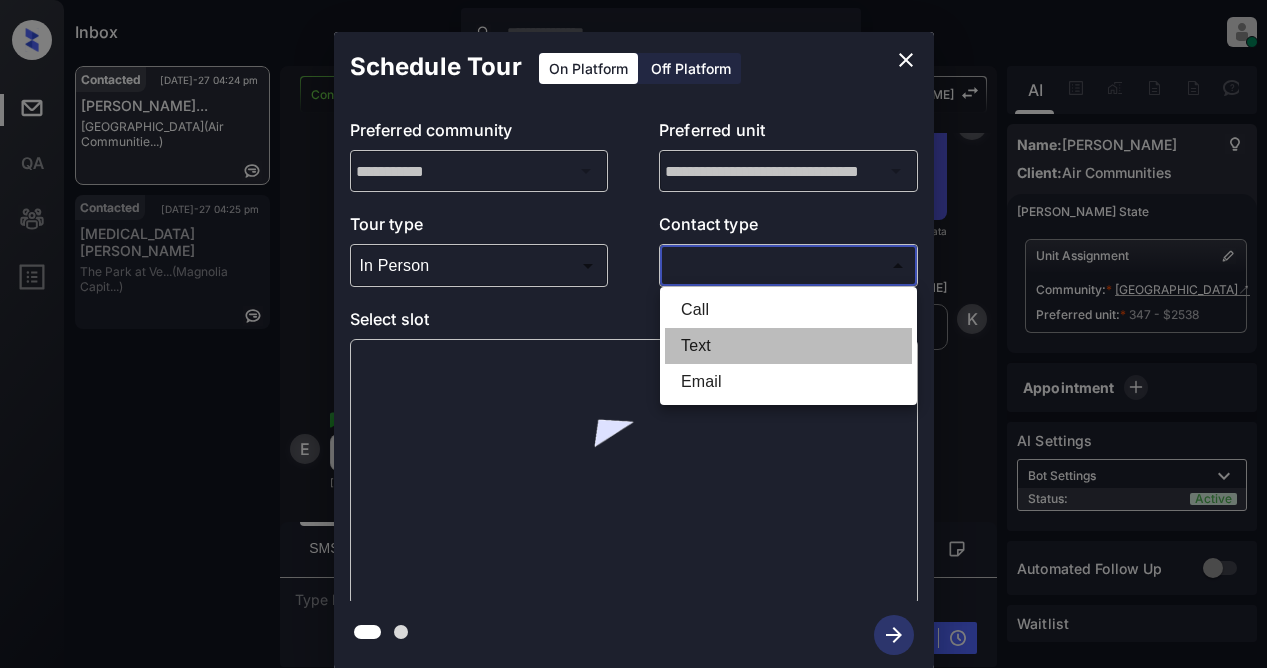 type on "****" 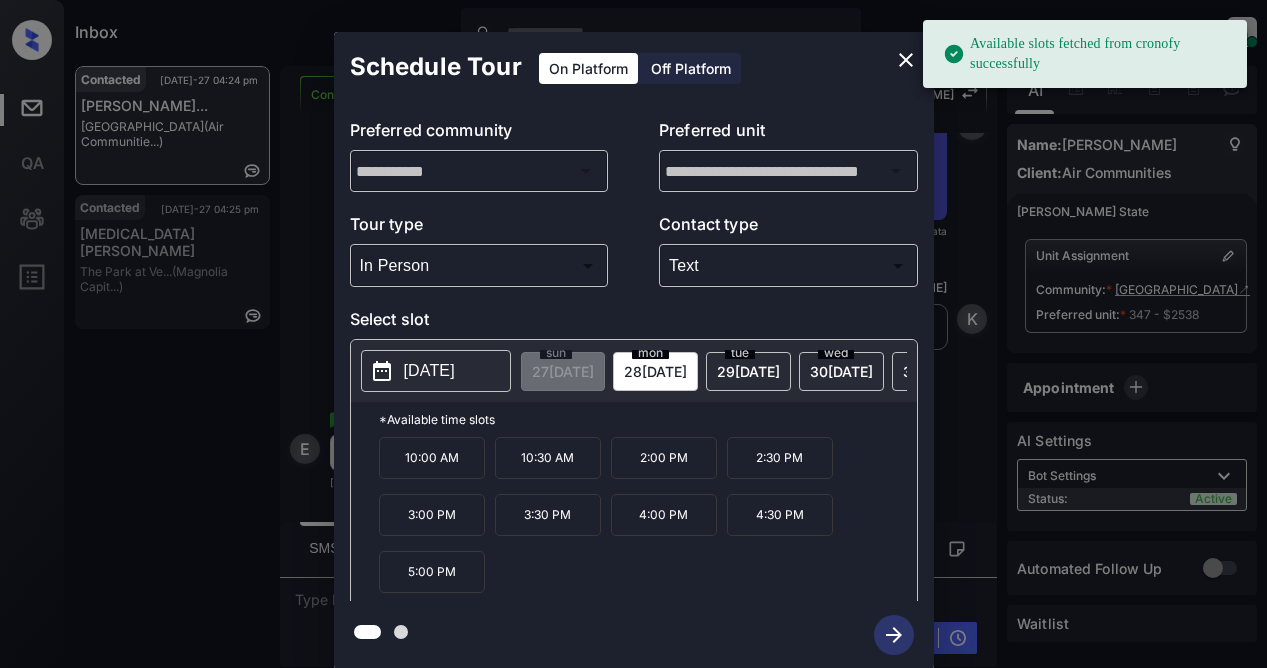 click on "[DATE]" at bounding box center (429, 371) 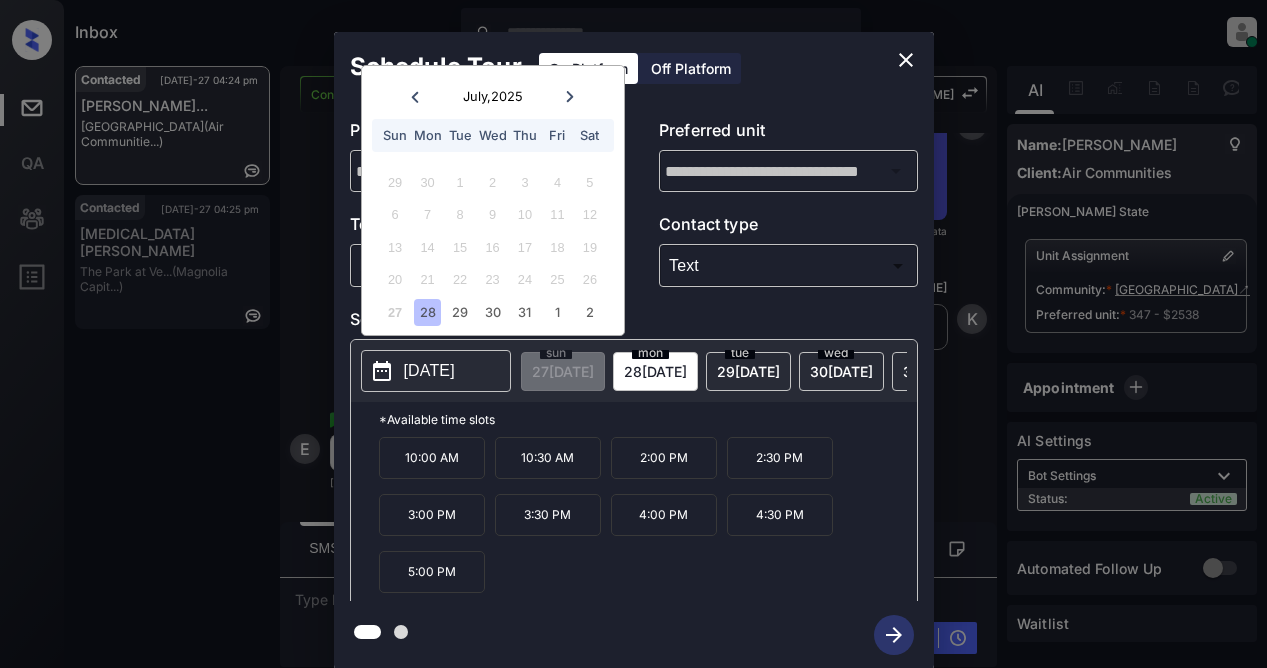 click 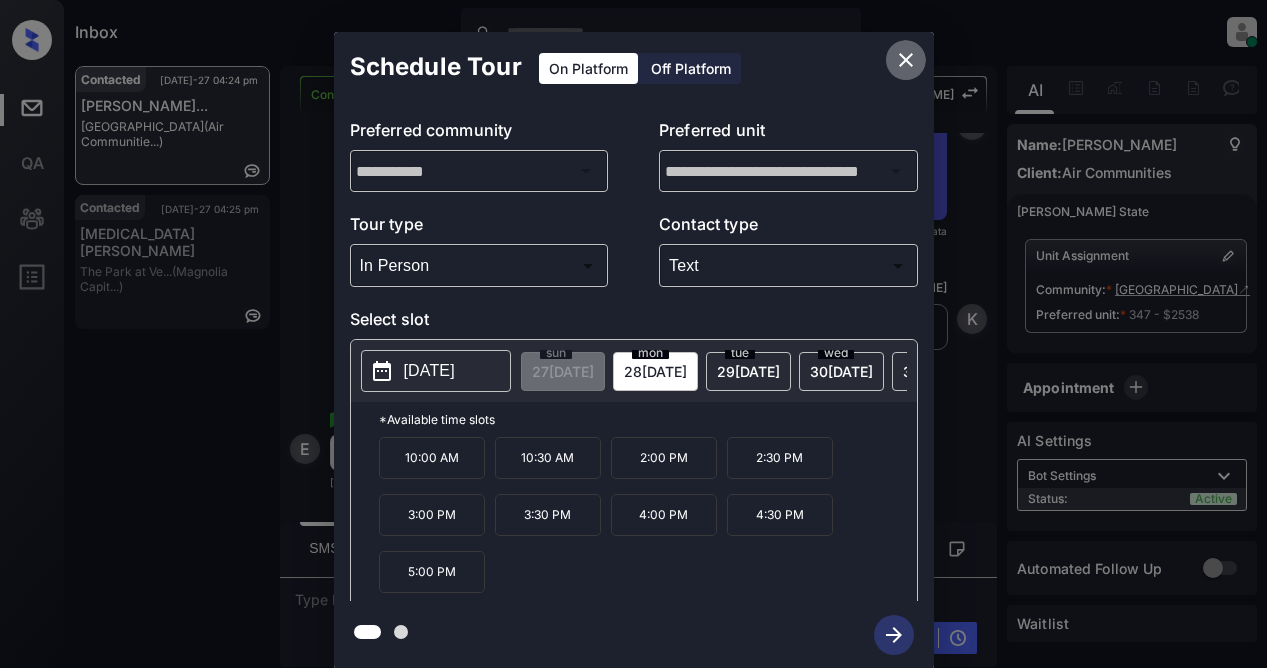 click 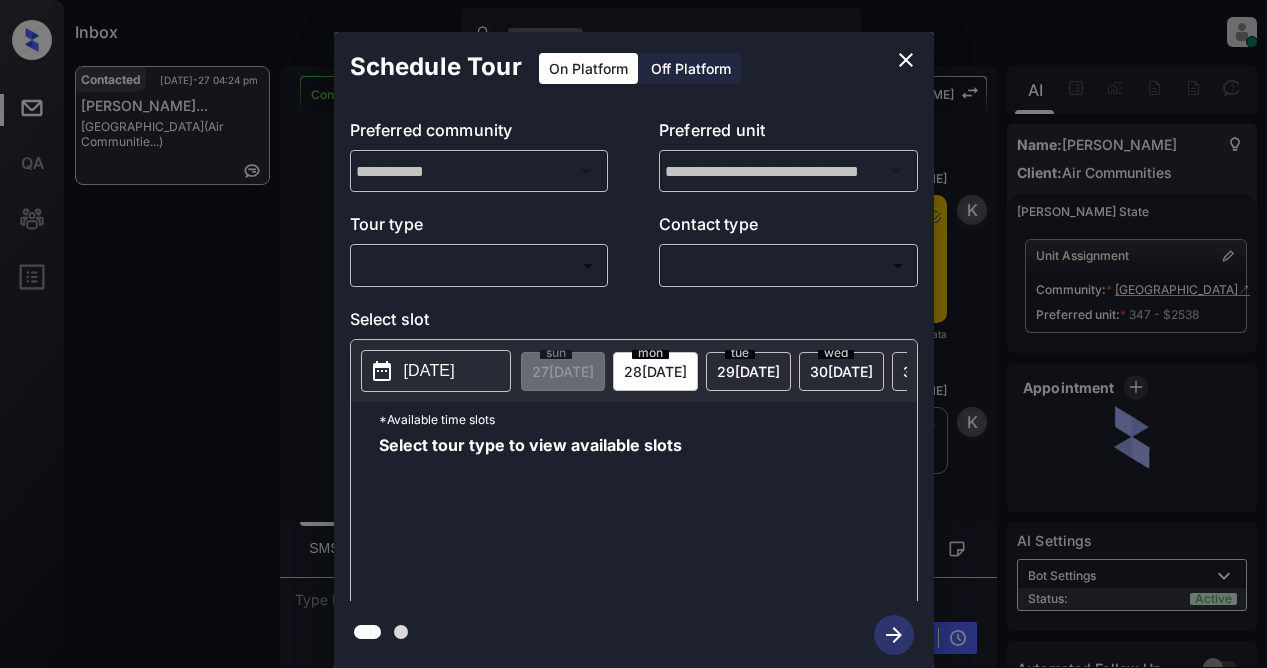 scroll, scrollTop: 0, scrollLeft: 0, axis: both 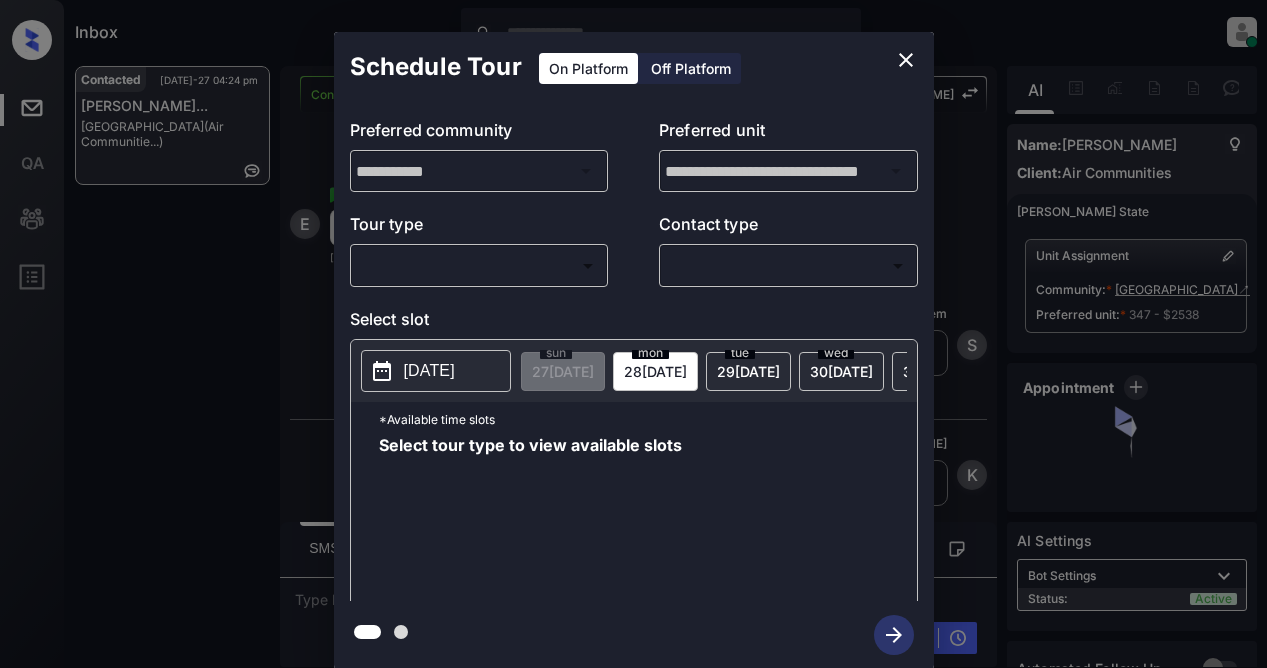 click on "Inbox Lyzzelle M. Ceralde Online Set yourself   offline Set yourself   on break Profile Switch to  light  mode Sign out Contacted Jul-27 04:24 pm   Etienne  Kwame... Upton Place  (Air Communitie...) Contacted Lost Lead Sentiment: Angry Upon sliding the acknowledgement:  Lead will move to lost stage. * ​ SMS and call option will be set to opt out. AFM will be turned off for the lead. Kelsey New Message Kelsey Notes Note: <a href="https://conversation.getzuma.com/6886aea112f3da075857ebd3">https://conversation.getzuma.com/6886aea112f3da075857ebd3</a> - Paste this link into your browser to view Kelsey’s conversation with the prospect Jul 27, 2025 03:56 pm  Sync'd w  entrata K New Message Kelsey Due to the activation of disableLeadTransfer feature flag, Kelsey will no longer transfer ownership of this CRM guest card Jul 27, 2025 03:56 pm K New Message Zuma Lead transferred to leasing agent: kelsey Jul 27, 2025 03:56 pm Z New Message Agent Lead created via ilsWebhook in Inbound stage. Jul 27, 2025 03:56 pm A A" at bounding box center [633, 334] 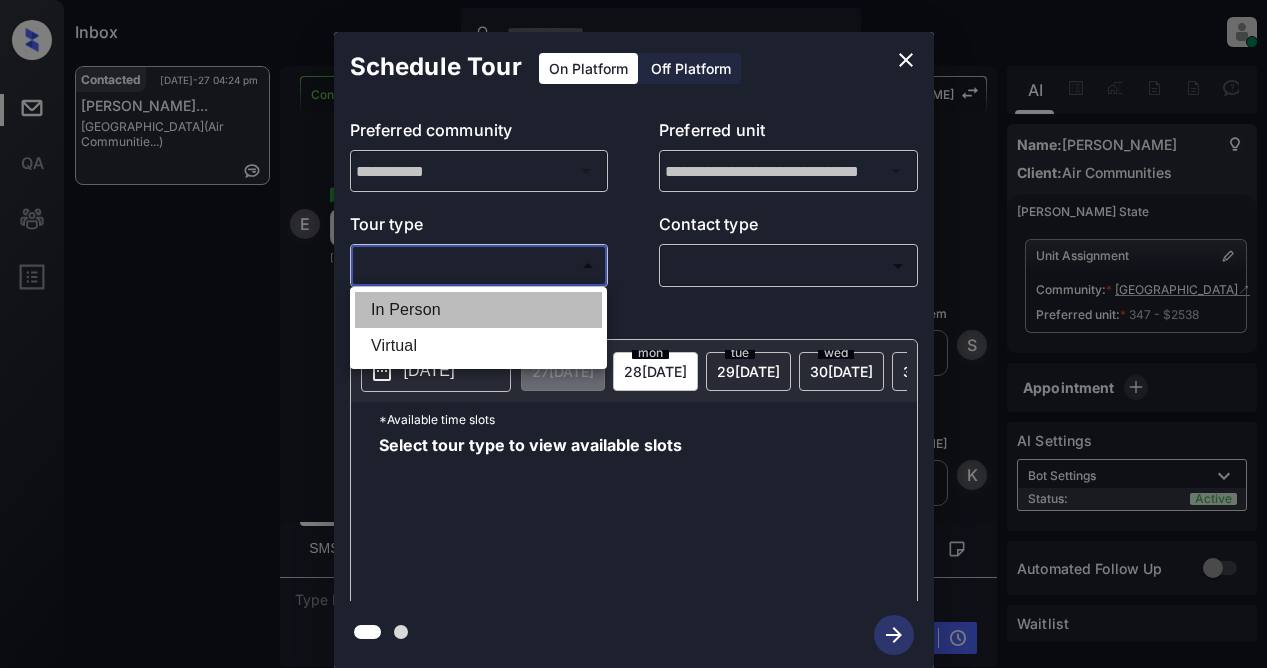click on "In Person" at bounding box center (478, 310) 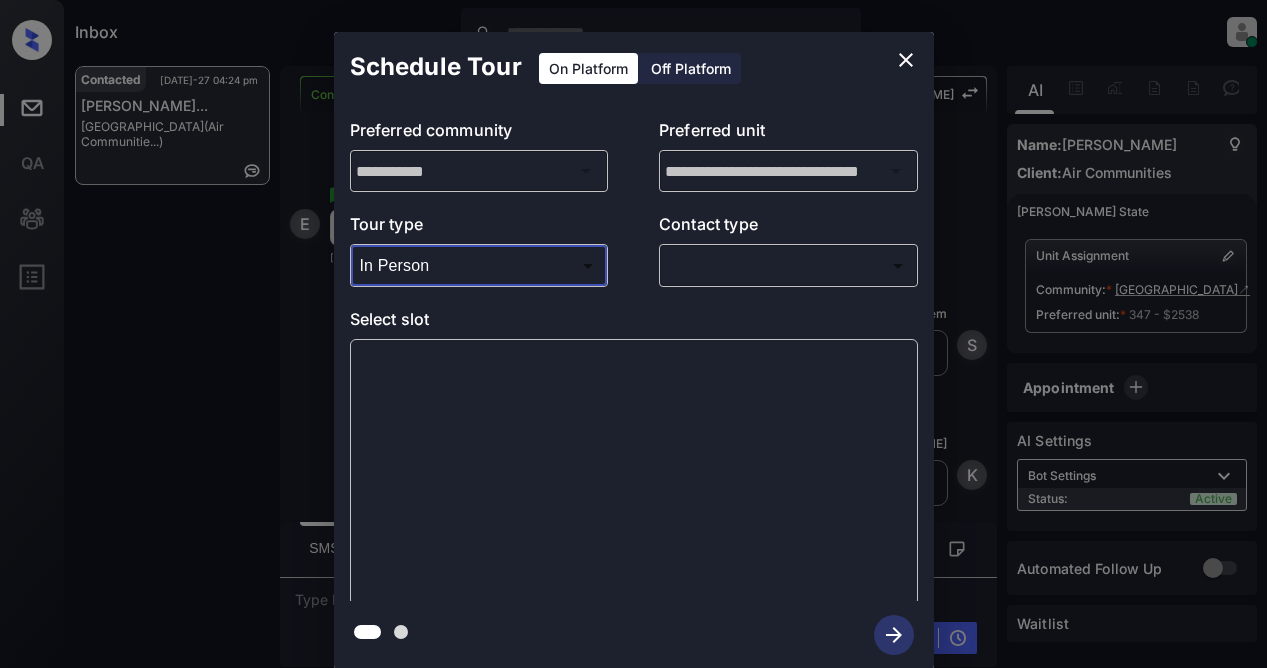 click on "Inbox Lyzzelle M. Ceralde Online Set yourself   offline Set yourself   on break Profile Switch to  light  mode Sign out Contacted Jul-27 04:24 pm   Etienne  Kwame... Upton Place  (Air Communitie...) Contacted Lost Lead Sentiment: Angry Upon sliding the acknowledgement:  Lead will move to lost stage. * ​ SMS and call option will be set to opt out. AFM will be turned off for the lead. Kelsey New Message Kelsey Notes Note: <a href="https://conversation.getzuma.com/6886aea112f3da075857ebd3">https://conversation.getzuma.com/6886aea112f3da075857ebd3</a> - Paste this link into your browser to view Kelsey’s conversation with the prospect Jul 27, 2025 03:56 pm  Sync'd w  entrata K New Message Kelsey Due to the activation of disableLeadTransfer feature flag, Kelsey will no longer transfer ownership of this CRM guest card Jul 27, 2025 03:56 pm K New Message Zuma Lead transferred to leasing agent: kelsey Jul 27, 2025 03:56 pm Z New Message Agent Lead created via ilsWebhook in Inbound stage. Jul 27, 2025 03:56 pm A A" at bounding box center [633, 334] 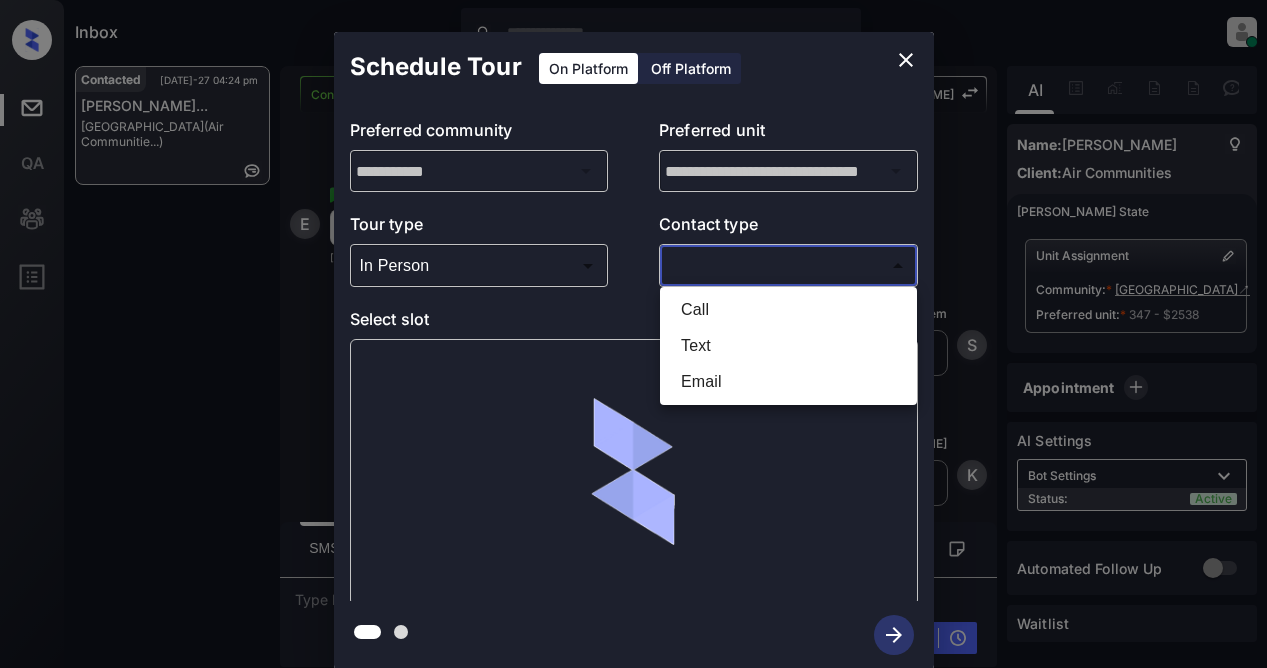 click on "Text" at bounding box center (788, 346) 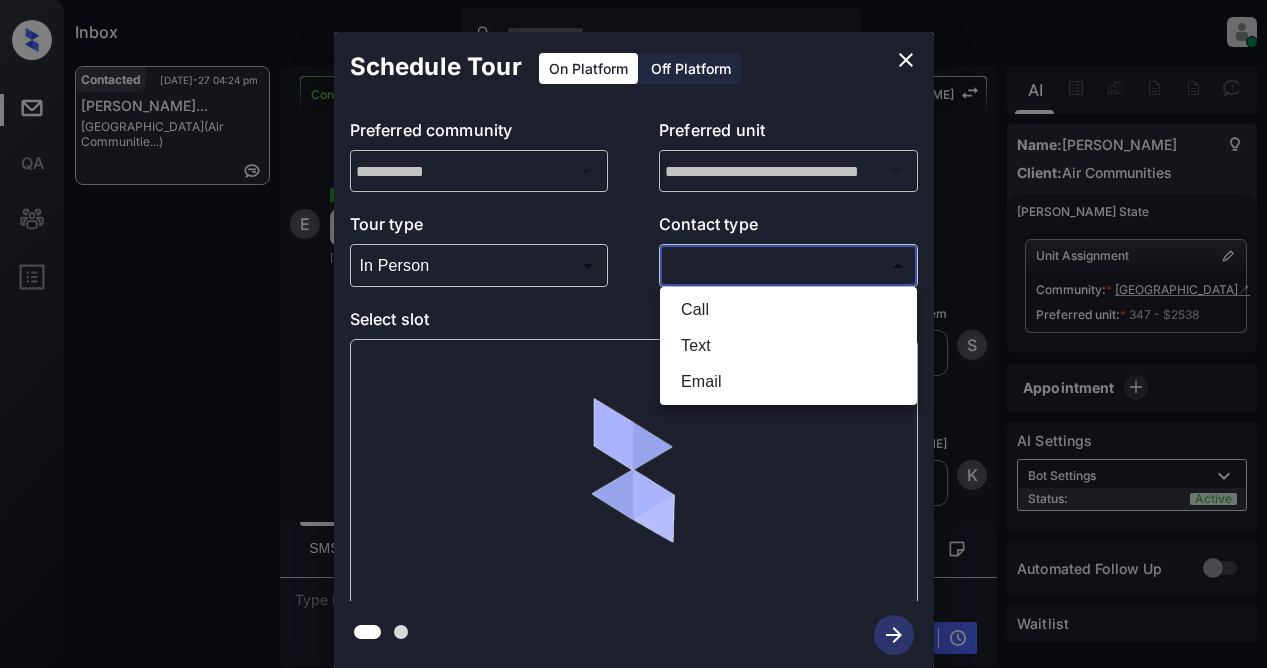 type on "****" 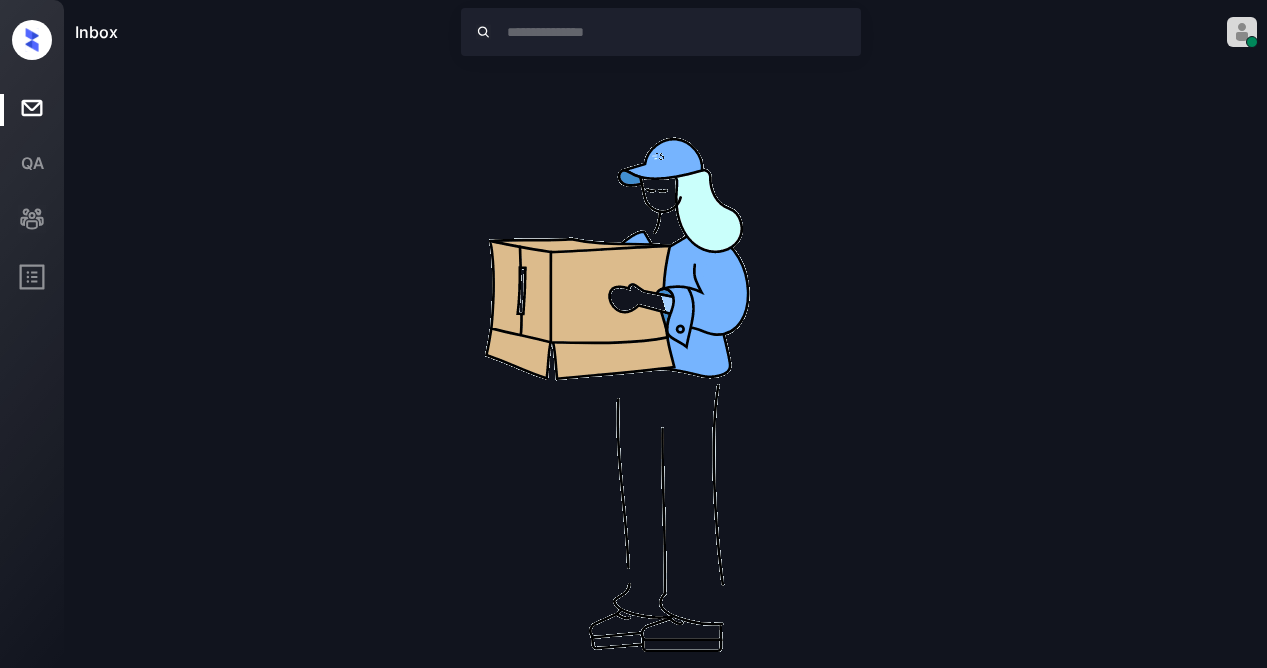 click at bounding box center (666, 386) 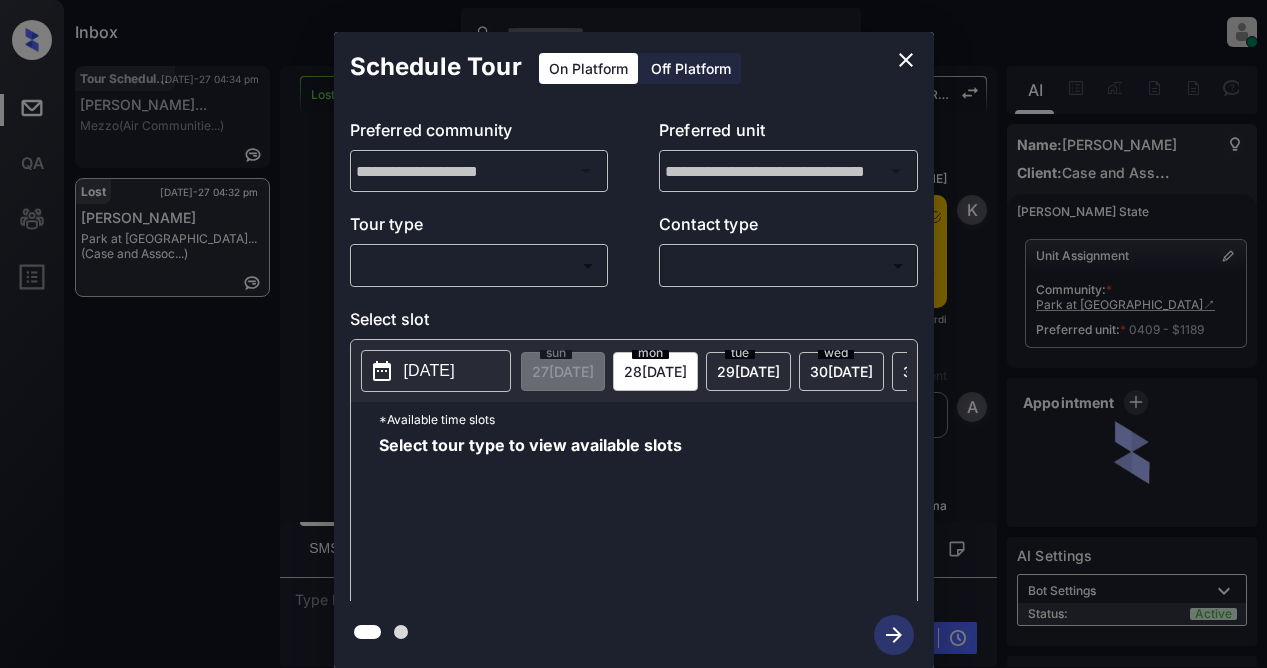 scroll, scrollTop: 0, scrollLeft: 0, axis: both 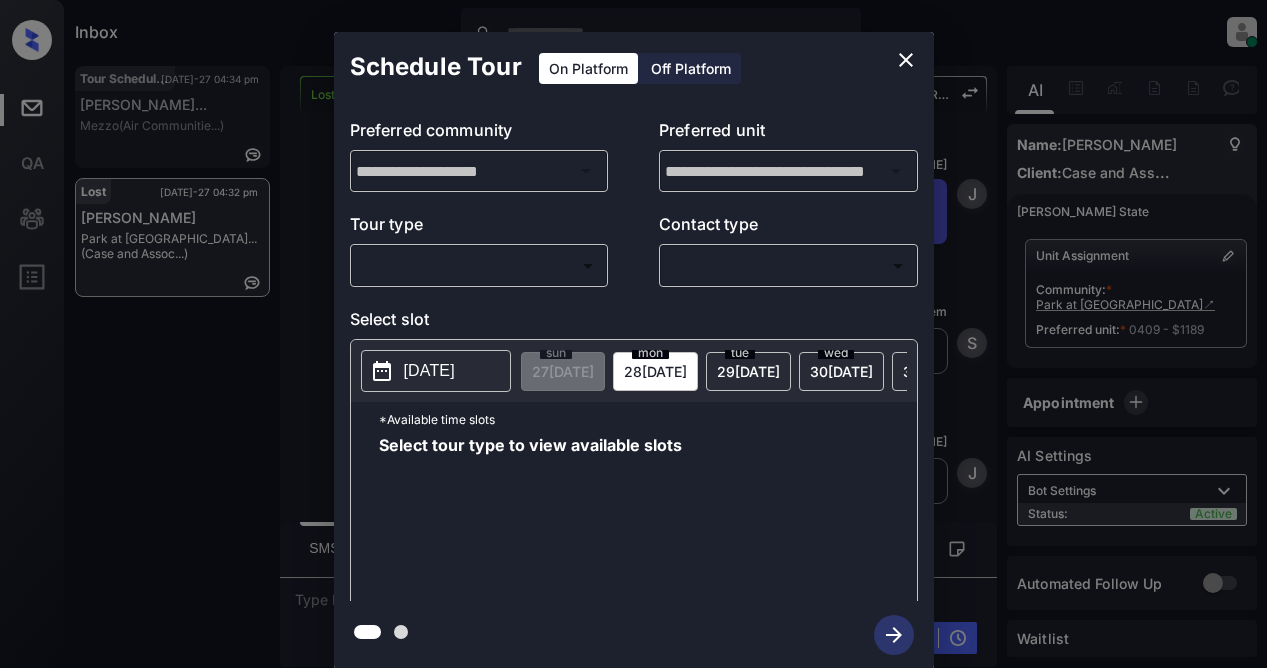 click on "Inbox Lyzzelle [PERSON_NAME] Online Set yourself   offline Set yourself   on break Profile Switch to  light  mode Sign out Tour Scheduled [DATE]-27 04:34 pm   [PERSON_NAME]... Mezzo  (Air Communitie...) Lost [DATE]-27 04:32 pm   [PERSON_NAME] at [GEOGRAPHIC_DATA]...  (Case and Assoc...) Lost Lead Sentiment: Angry Upon sliding the acknowledgement:  Lead will move to lost stage. * ​ SMS and call option will be set to opt out. AFM will be turned off for the lead. Park At [GEOGRAPHIC_DATA] Apts New Message [PERSON_NAME] Notes Note: [URL][DOMAIN_NAME] - Paste this link into your browser to view [PERSON_NAME] conversation with the prospect [DATE] 03:28 pm  Sync'd w  yardi K New Message Agent Lead created via leadPoller in Inbound stage. [DATE] 03:28 pm A New Message [PERSON_NAME] Lead transferred to leasing agent: [PERSON_NAME] [DATE] 03:28 pm  Sync'd w  yardi Z New Message Agent AFM Request sent to [PERSON_NAME]. [DATE] 03:28 pm A New Message Agent Notes Note: [DATE] 03:28 pm A New Message [PERSON_NAME]" at bounding box center (633, 334) 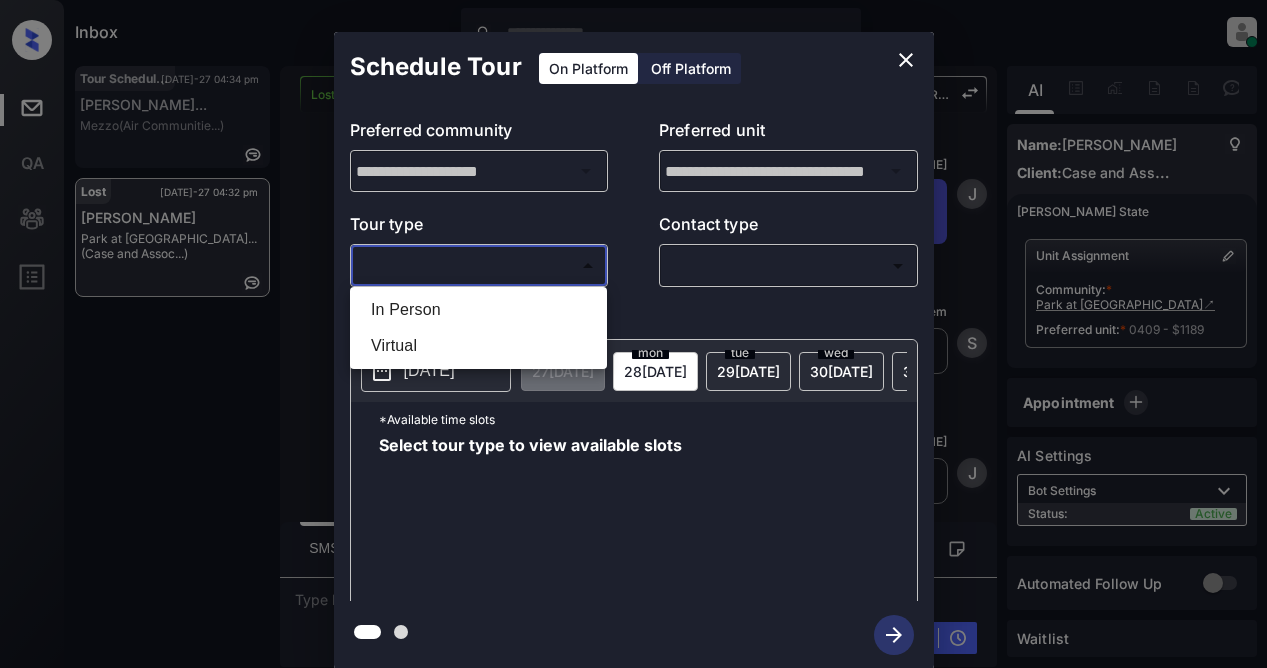 drag, startPoint x: 428, startPoint y: 315, endPoint x: 565, endPoint y: 310, distance: 137.09122 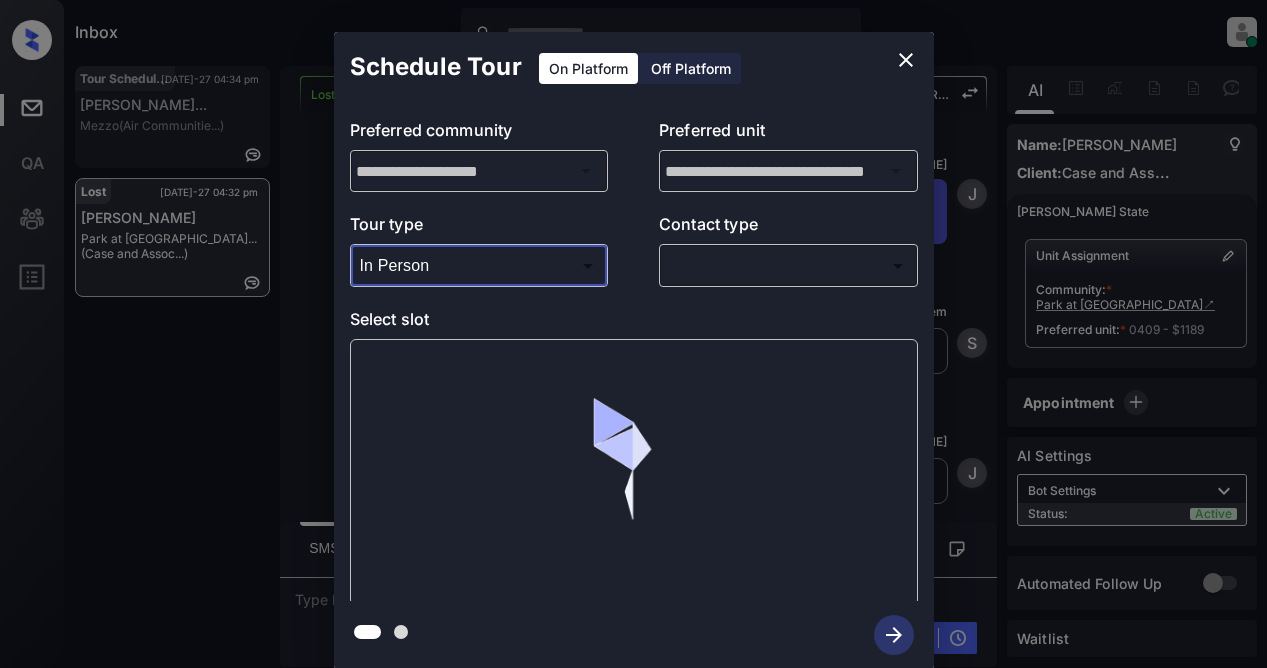 click on "Inbox Lyzzelle [PERSON_NAME] Online Set yourself   offline Set yourself   on break Profile Switch to  light  mode Sign out Tour Scheduled [DATE]-27 04:34 pm   [PERSON_NAME]... Mezzo  (Air Communitie...) Lost [DATE]-27 04:32 pm   [PERSON_NAME] at [GEOGRAPHIC_DATA]...  (Case and Assoc...) Lost Lead Sentiment: Angry Upon sliding the acknowledgement:  Lead will move to lost stage. * ​ SMS and call option will be set to opt out. AFM will be turned off for the lead. Park At [GEOGRAPHIC_DATA] Apts New Message [PERSON_NAME] Notes Note: [URL][DOMAIN_NAME] - Paste this link into your browser to view [PERSON_NAME] conversation with the prospect [DATE] 03:28 pm  Sync'd w  yardi K New Message Agent Lead created via leadPoller in Inbound stage. [DATE] 03:28 pm A New Message [PERSON_NAME] Lead transferred to leasing agent: [PERSON_NAME] [DATE] 03:28 pm  Sync'd w  yardi Z New Message Agent AFM Request sent to [PERSON_NAME]. [DATE] 03:28 pm A New Message Agent Notes Note: [DATE] 03:28 pm A New Message [PERSON_NAME]" at bounding box center (633, 334) 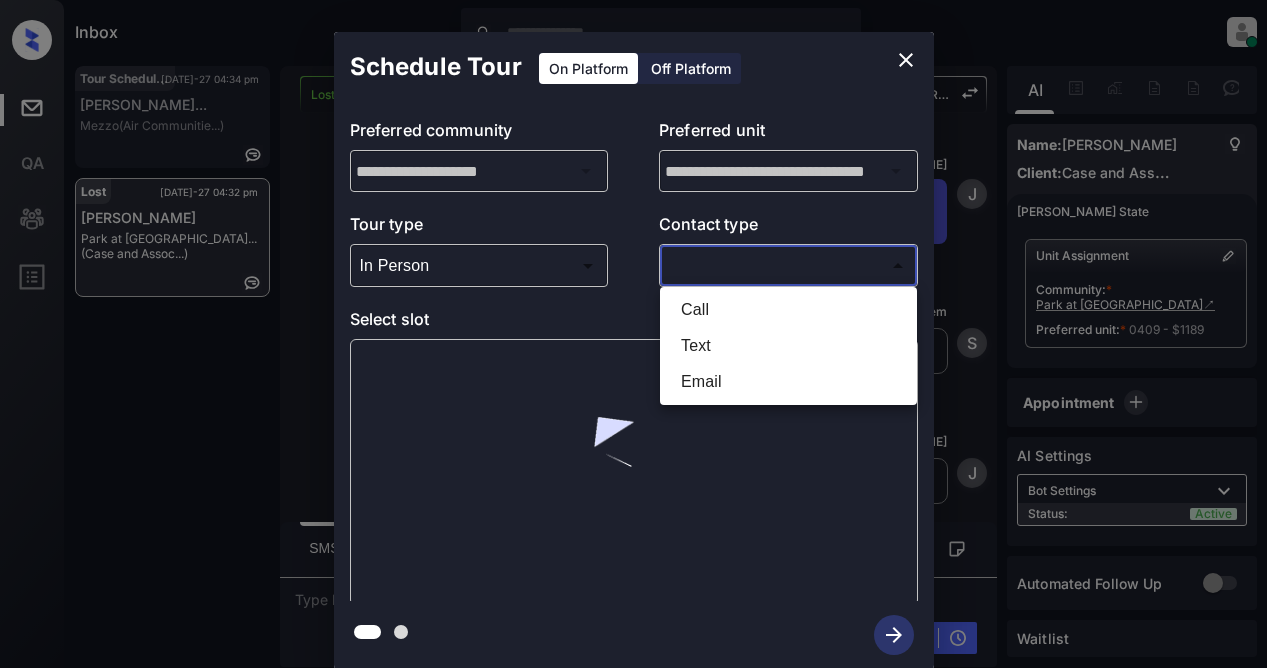 click on "Text" at bounding box center (788, 346) 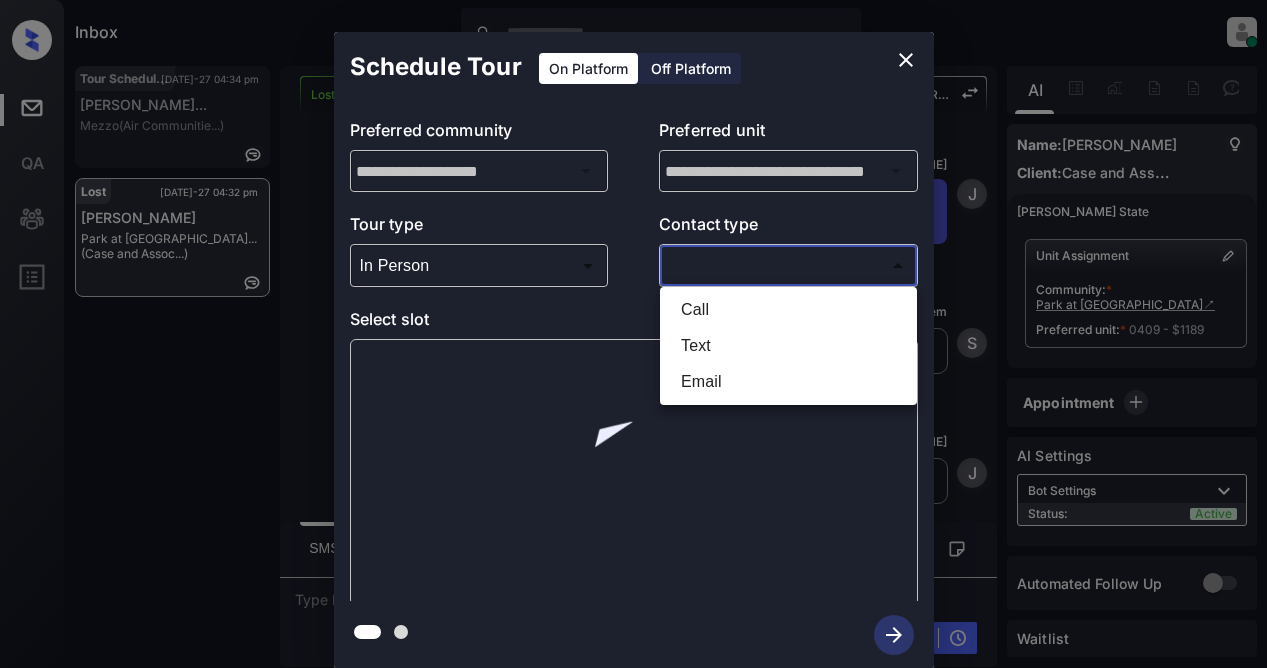 type on "****" 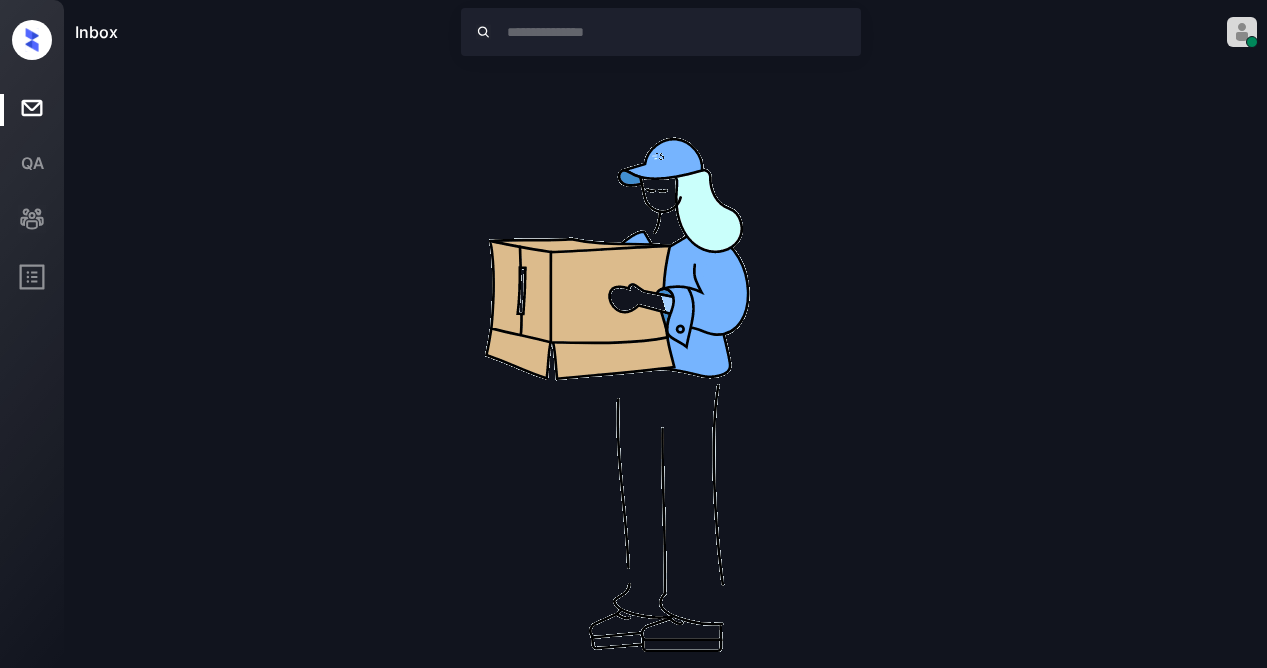 click on "No leads are available right now" at bounding box center [666, 396] 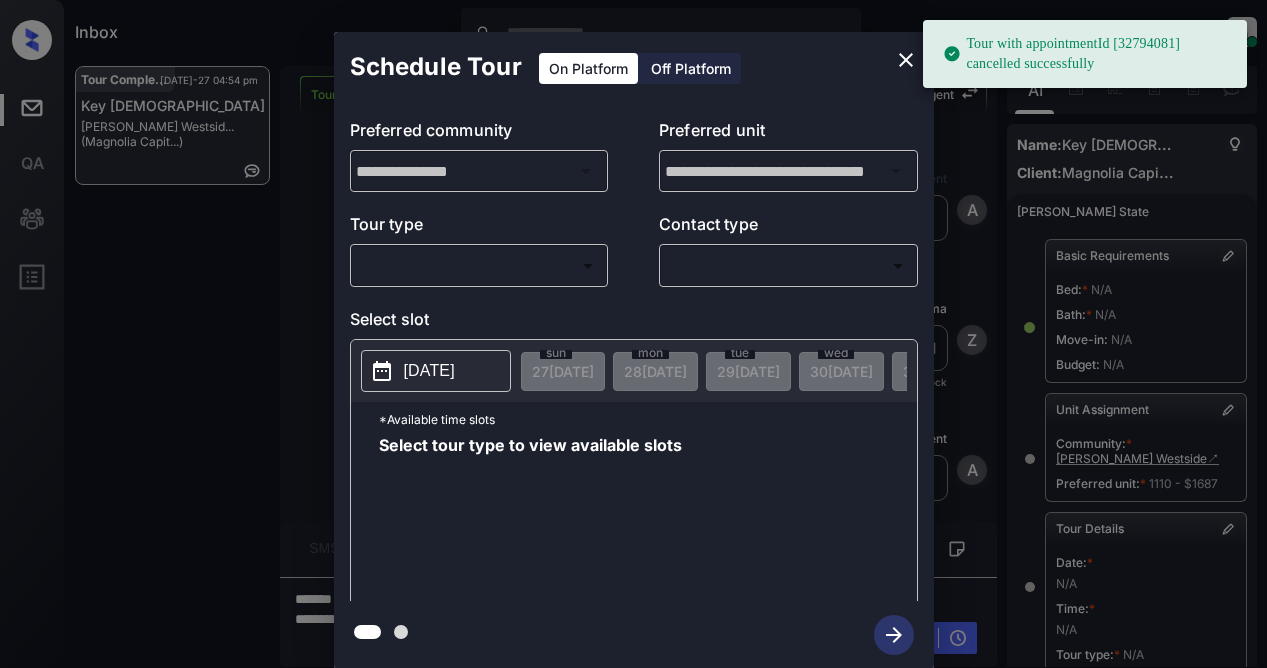scroll, scrollTop: 0, scrollLeft: 0, axis: both 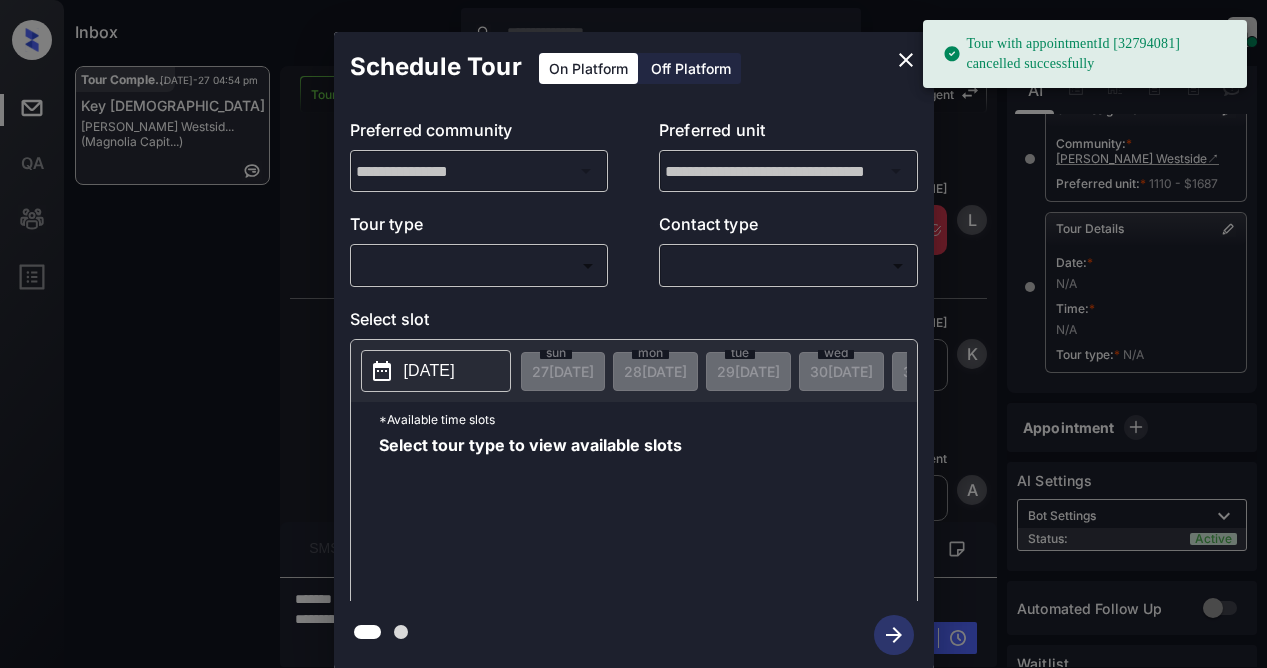 click on "Tour with appointmentId [32794081] cancelled successfully Inbox Lyzzelle [PERSON_NAME] Online Set yourself   offline Set yourself   on break Profile Switch to  light  mode Sign out Tour Completed [DATE]-27 04:54 pm   Key [PERSON_NAME] Westsid...  (Magnolia Capit...) Tour Completed Lost Lead Sentiment: Angry Upon sliding the acknowledgement:  Lead will move to lost stage. * ​ SMS and call option will be set to opt out. AFM will be turned off for the lead. Knock Agent New Message Agent Lead created via webhook in Inbound stage. [DATE] 10:30 am A New Message Zuma Lead transferred to leasing agent: [PERSON_NAME] [DATE] 10:30 am  Sync'd w  knock Z New Message Agent AFM Request sent to [PERSON_NAME]. [DATE] 10:30 am A New Message Agent Notes Note: Structured Note:
Move In Date: [DATE]
Bedroom: 2
[DATE] 10:30 am A New Message [PERSON_NAME] From:   [EMAIL_ADDRESS][DOMAIN_NAME] To:   [DOMAIN_NAME][EMAIL_ADDRESS][PERSON_NAME][DOMAIN_NAME] Hi Key,
Best, [PERSON_NAME]
[DATE] 10:30 am   | TemplateAFMEmail  Sync'd w  knock K K" at bounding box center [633, 334] 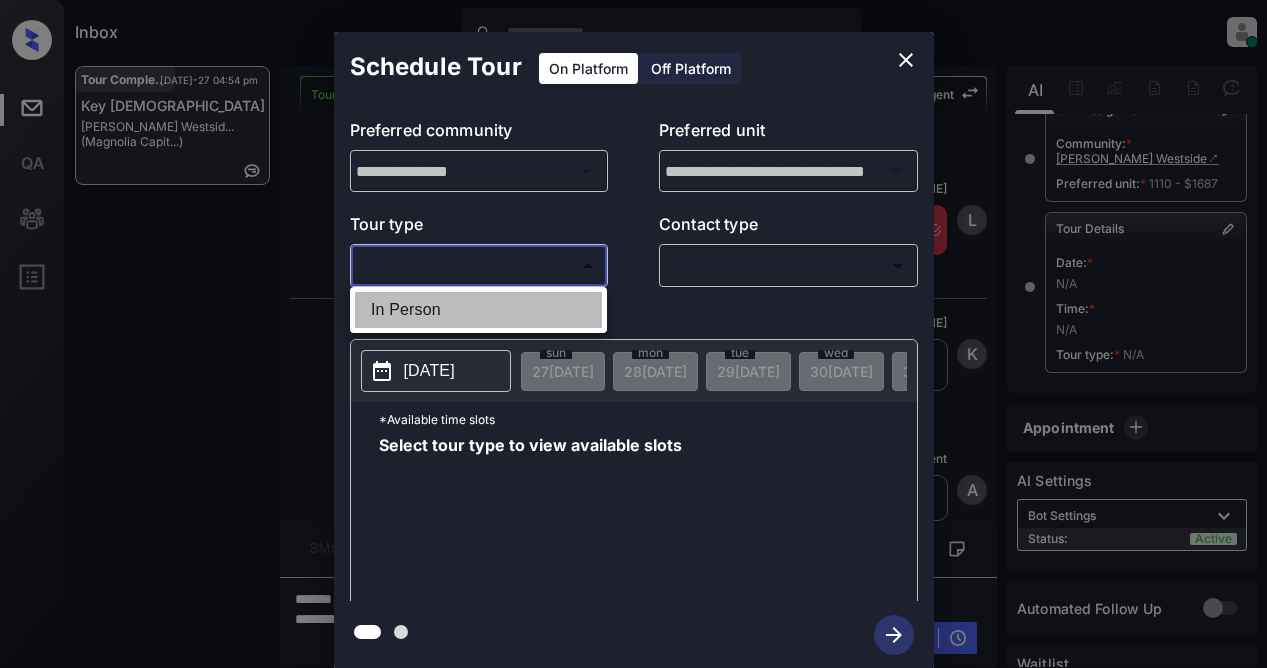 click on "In Person" at bounding box center (478, 310) 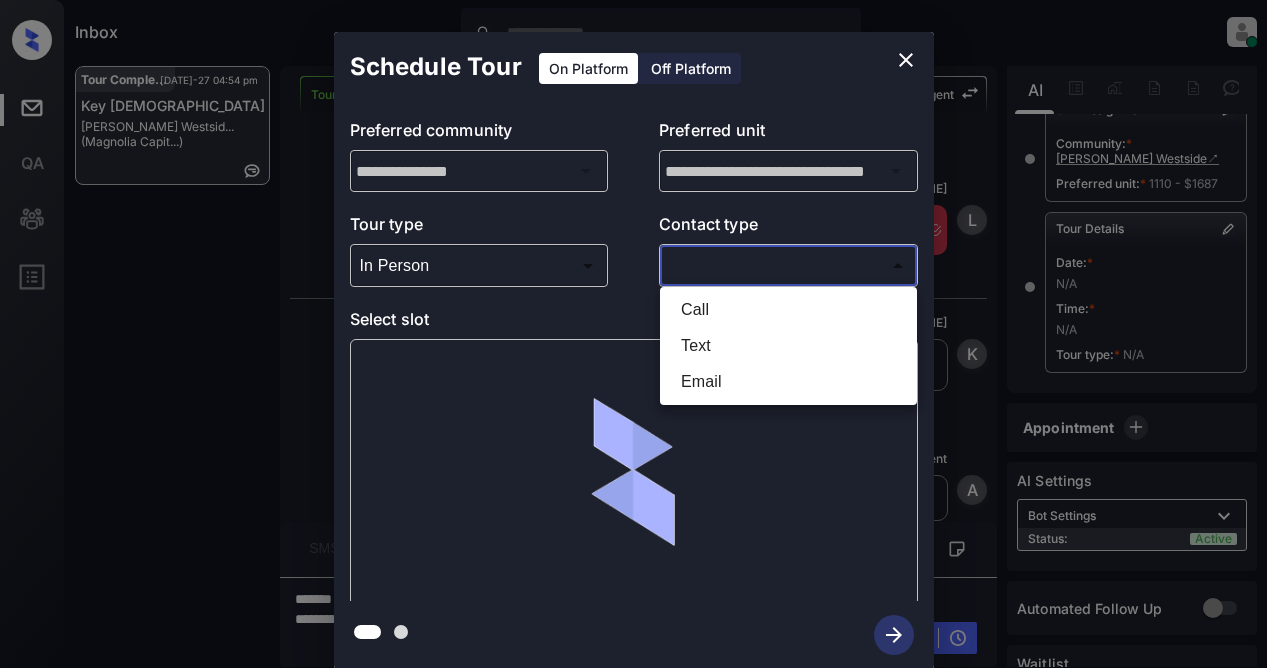 click on "Inbox Lyzzelle [PERSON_NAME] Online Set yourself   offline Set yourself   on break Profile Switch to  light  mode Sign out Tour Completed [DATE]-27 04:54 pm   Key [PERSON_NAME] Westsid...  (Magnolia Capit...) Tour Completed Lost Lead Sentiment: Angry Upon sliding the acknowledgement:  Lead will move to lost stage. * ​ SMS and call option will be set to opt out. AFM will be turned off for the lead. Knock Agent New Message Agent Lead created via webhook in Inbound stage. [DATE] 10:30 am A New Message Zuma Lead transferred to leasing agent: [PERSON_NAME] [DATE] 10:30 am  Sync'd w  knock Z New Message Agent AFM Request sent to [PERSON_NAME]. [DATE] 10:30 am A New Message Agent Notes Note: Structured Note:
Move In Date: [DATE]
Bedroom: 2
[DATE] 10:30 am A New Message [PERSON_NAME] From:   [EMAIL_ADDRESS][DOMAIN_NAME] To:   [DOMAIN_NAME][EMAIL_ADDRESS][PERSON_NAME][DOMAIN_NAME] Hi Key,
This is [PERSON_NAME] with [PERSON_NAME]. We’d love to have you come tour with us. What’s a good day and time for you?
Best, [PERSON_NAME]" at bounding box center [633, 334] 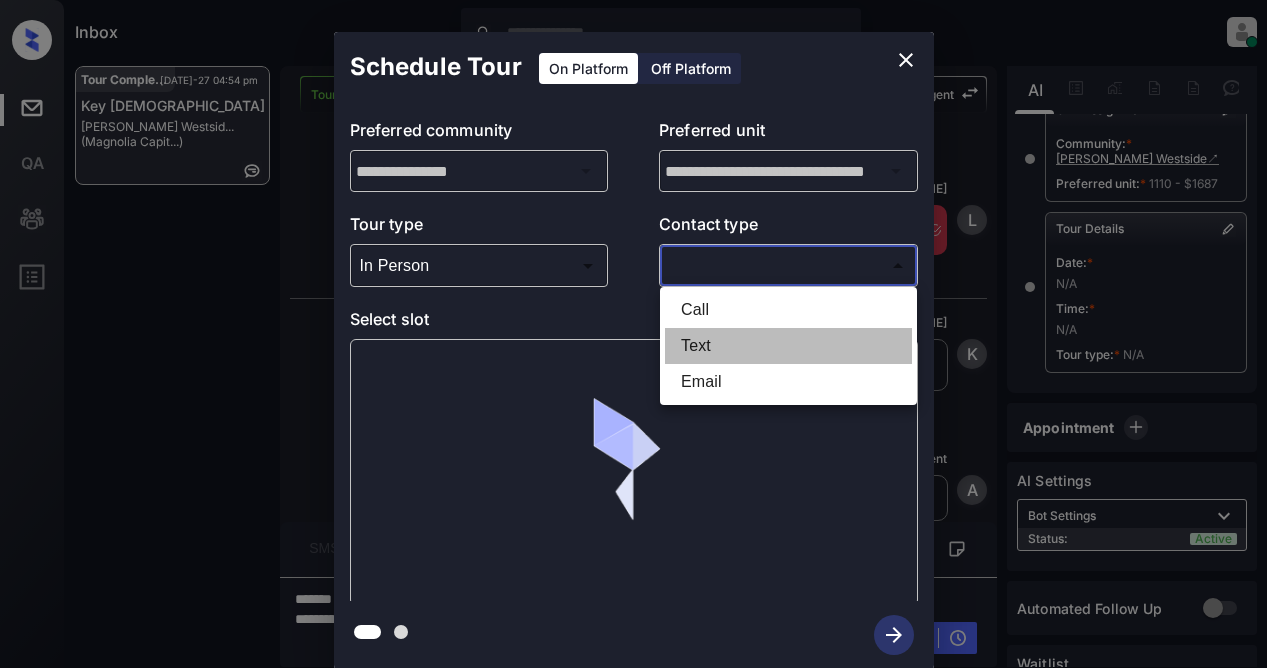 click on "Text" at bounding box center [788, 346] 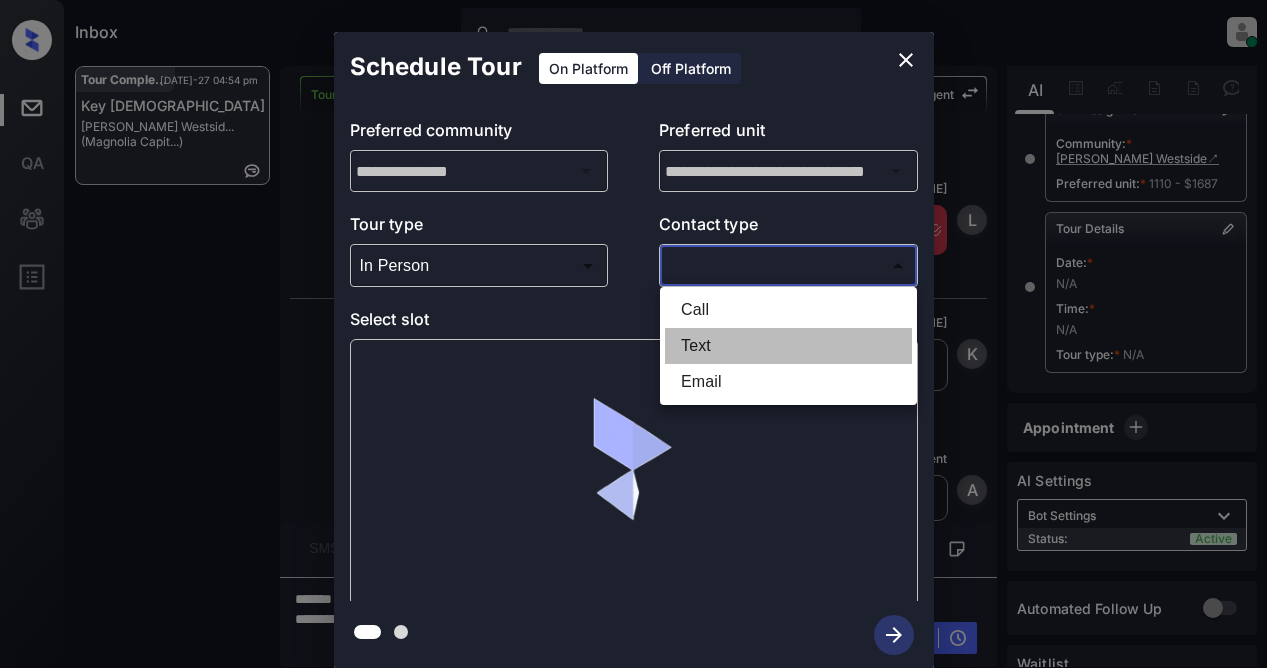 type on "****" 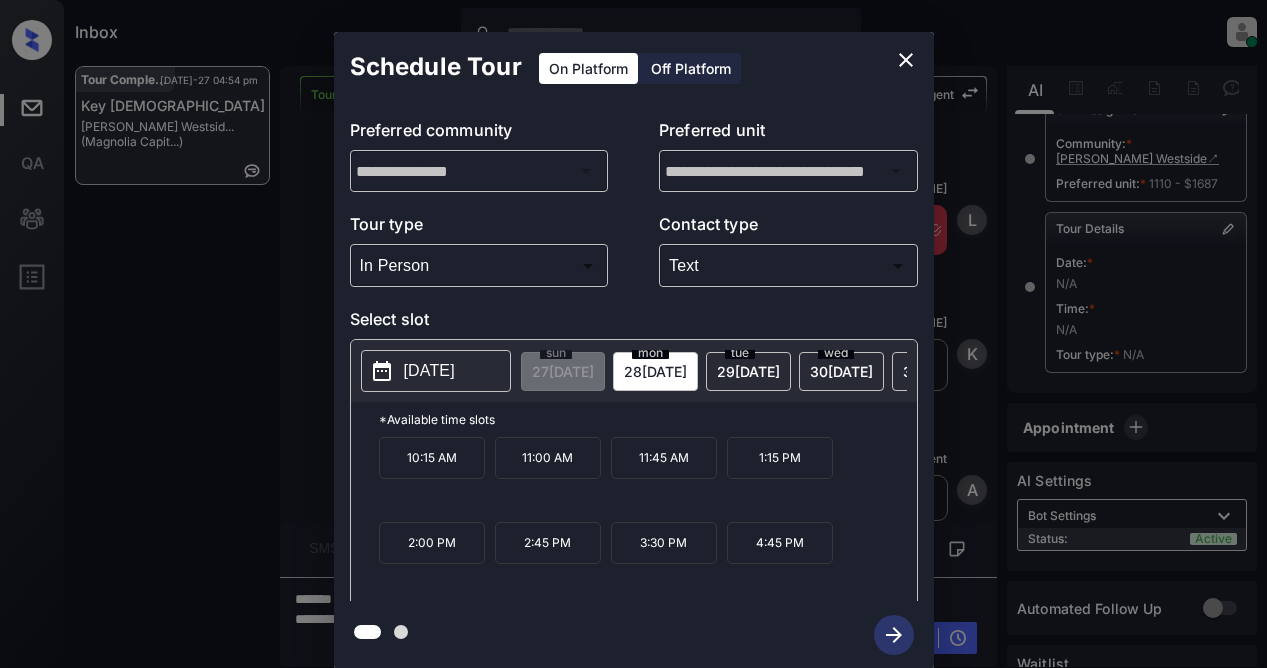 click on "10:15 AM" at bounding box center (432, 458) 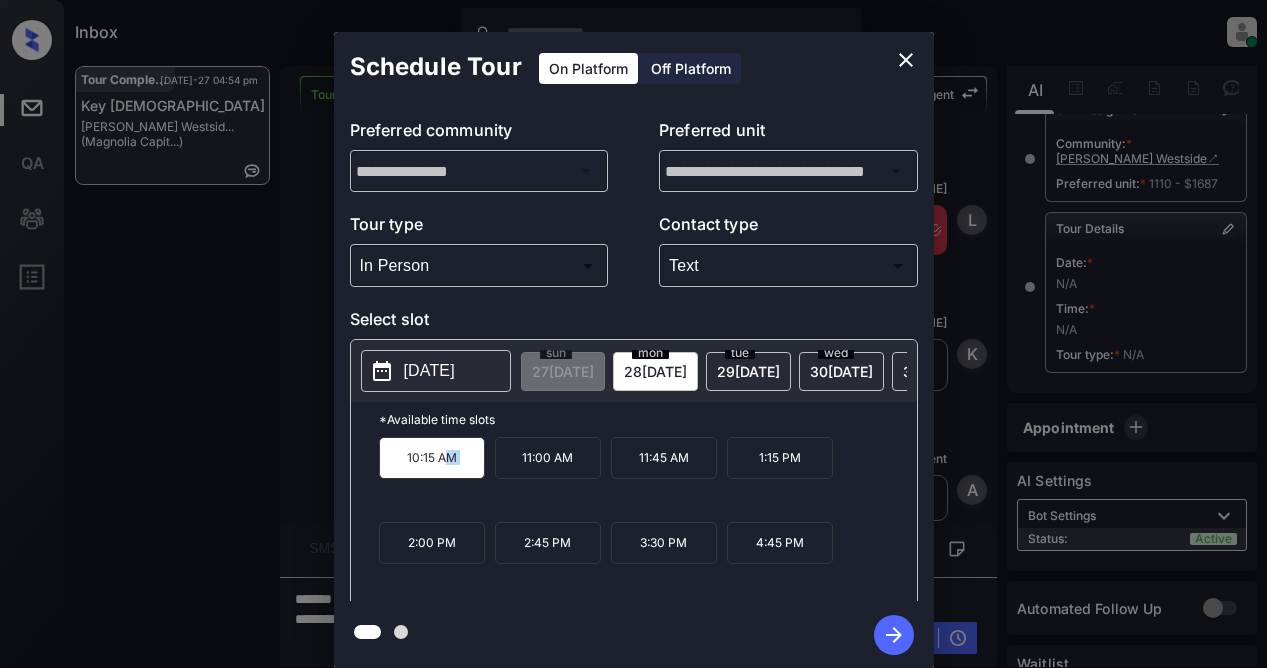 click on "11:00 AM" at bounding box center (548, 458) 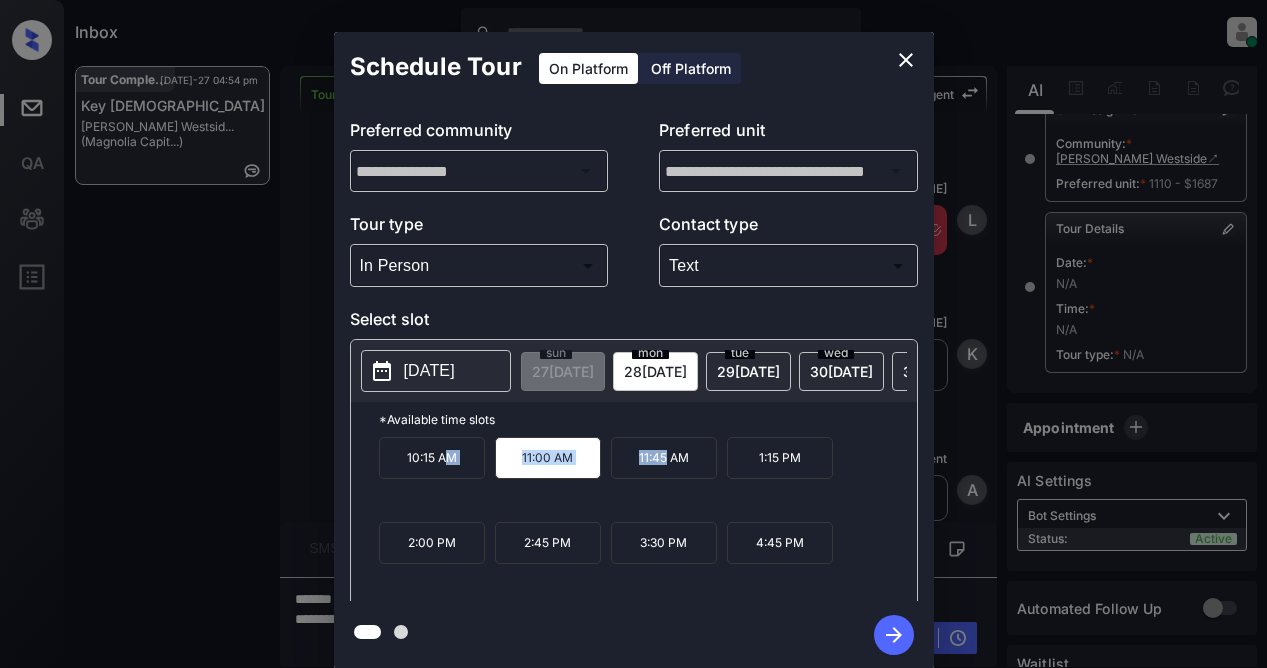click on "11:45 AM" at bounding box center (664, 458) 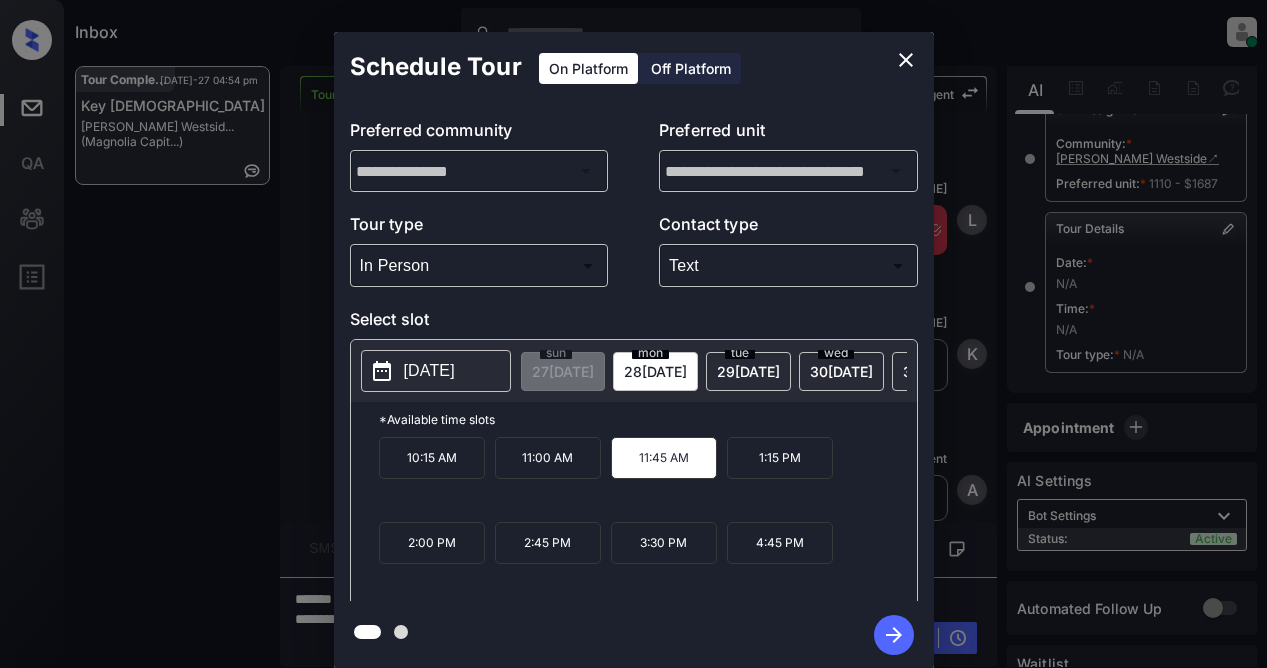 drag, startPoint x: 431, startPoint y: 505, endPoint x: 407, endPoint y: 485, distance: 31.241 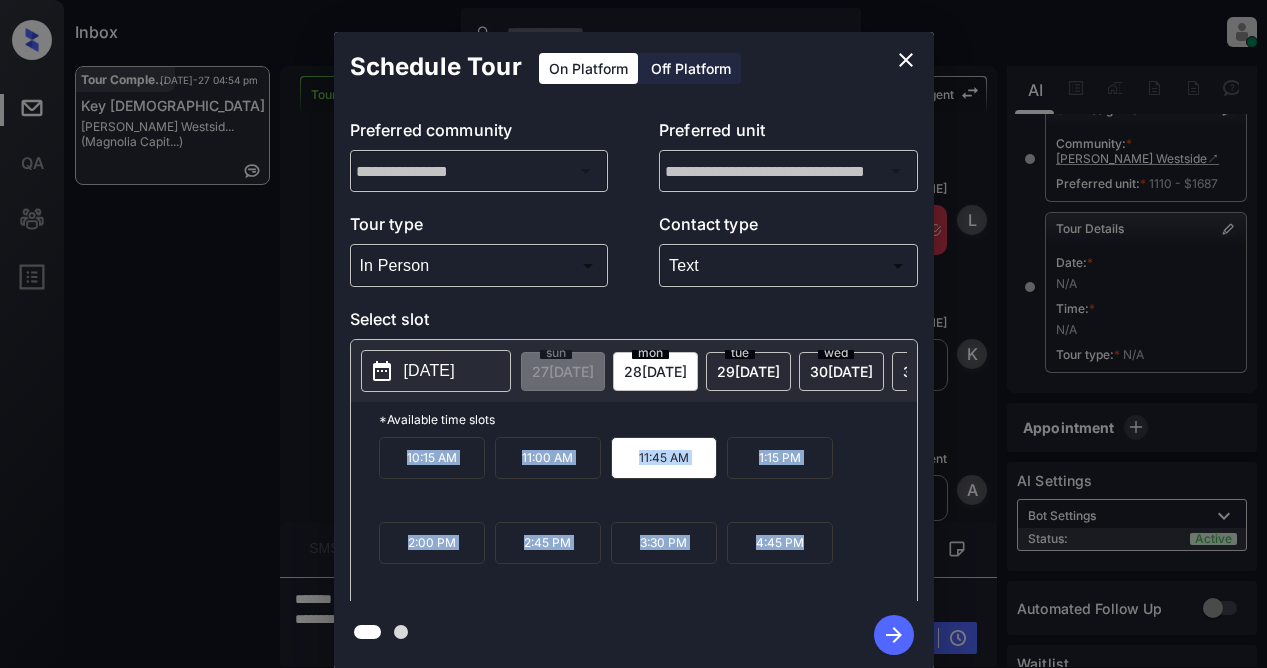 drag, startPoint x: 398, startPoint y: 460, endPoint x: 807, endPoint y: 592, distance: 429.7732 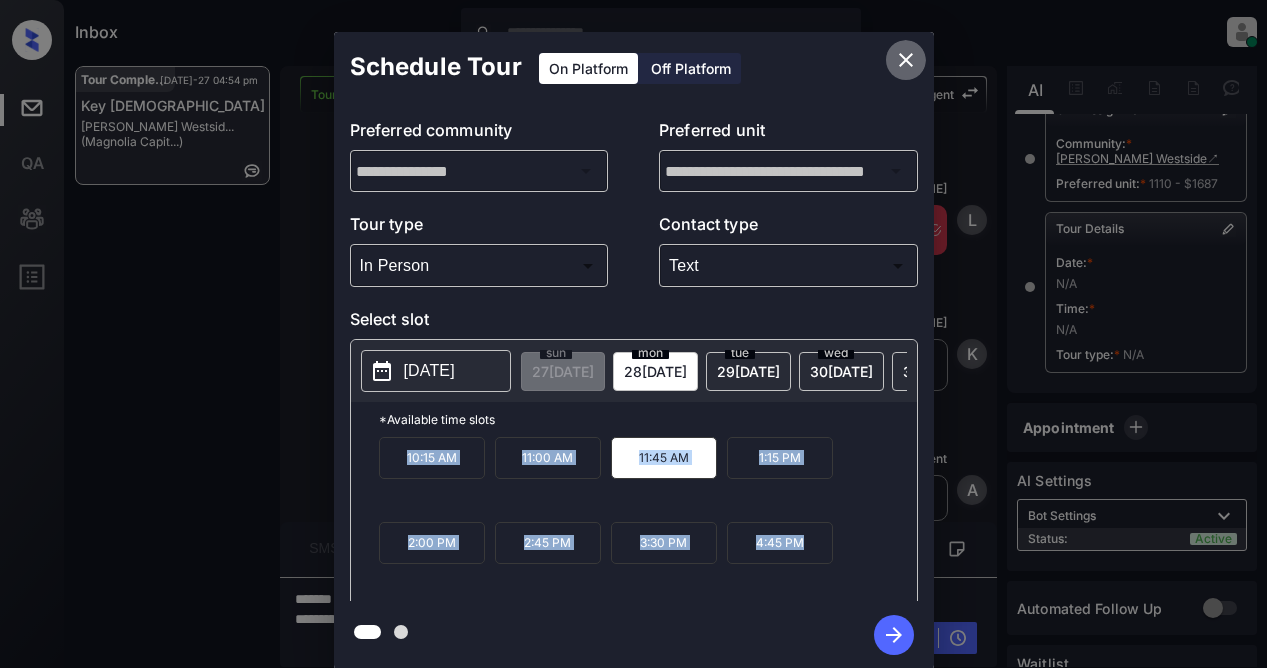 click 